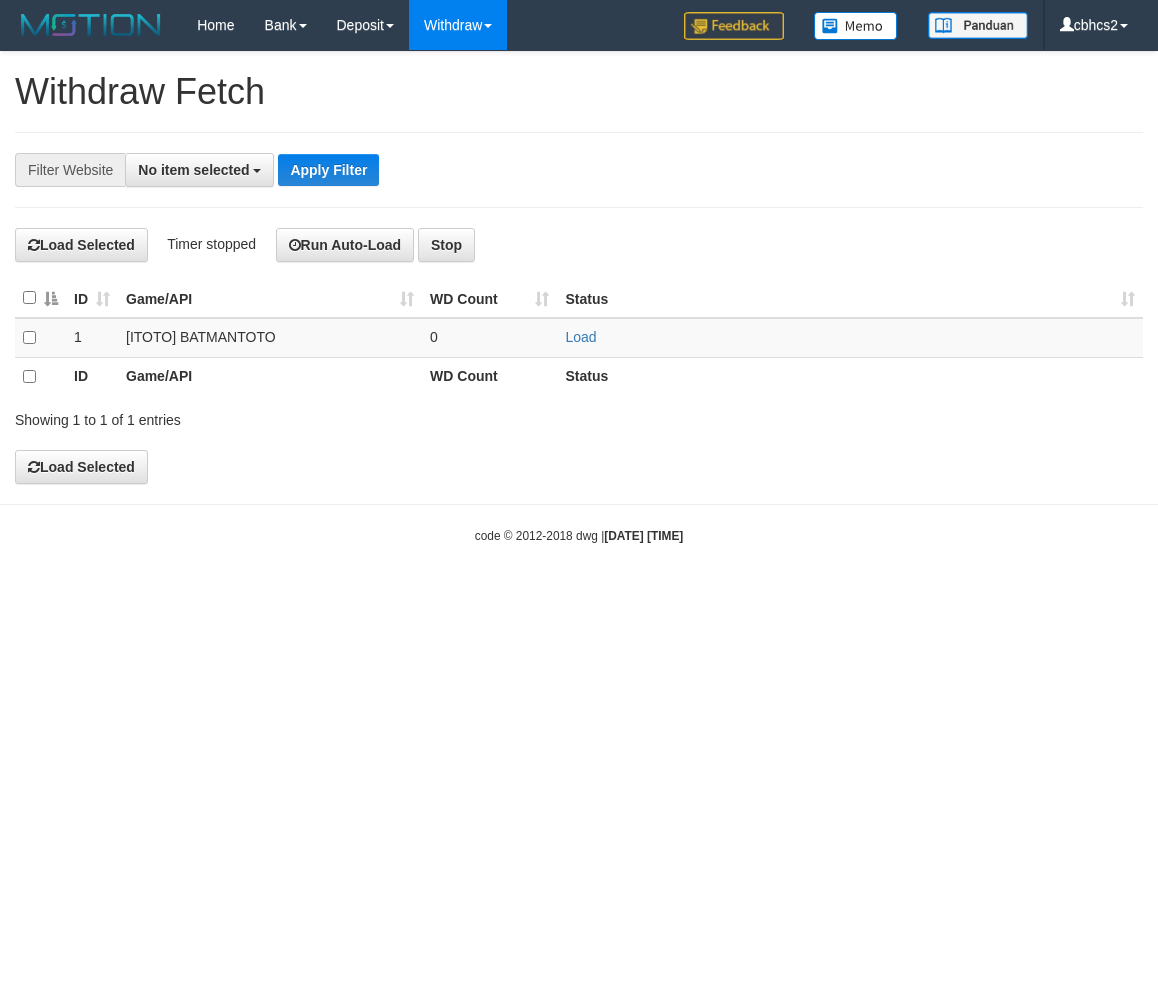 select 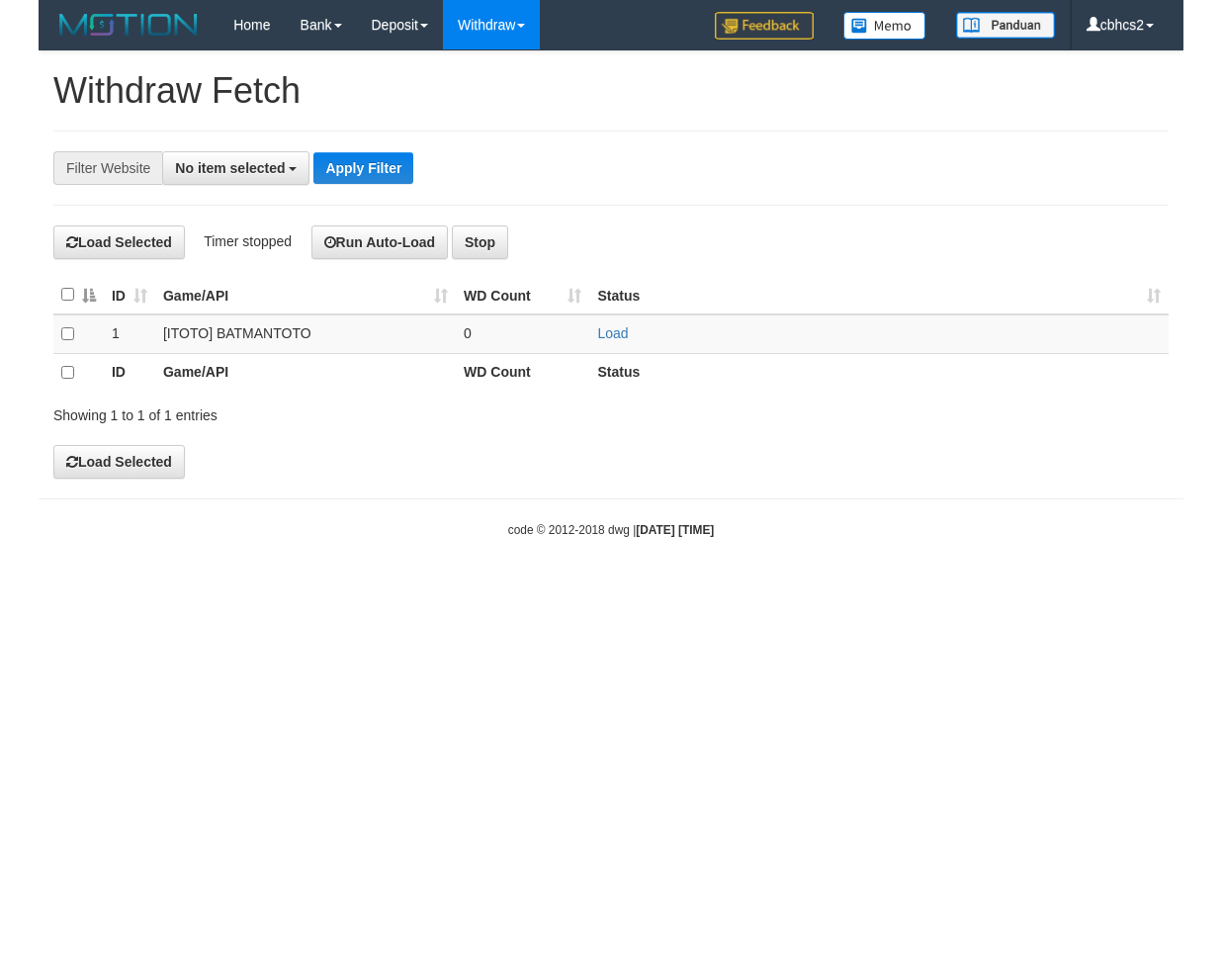 scroll, scrollTop: 0, scrollLeft: 0, axis: both 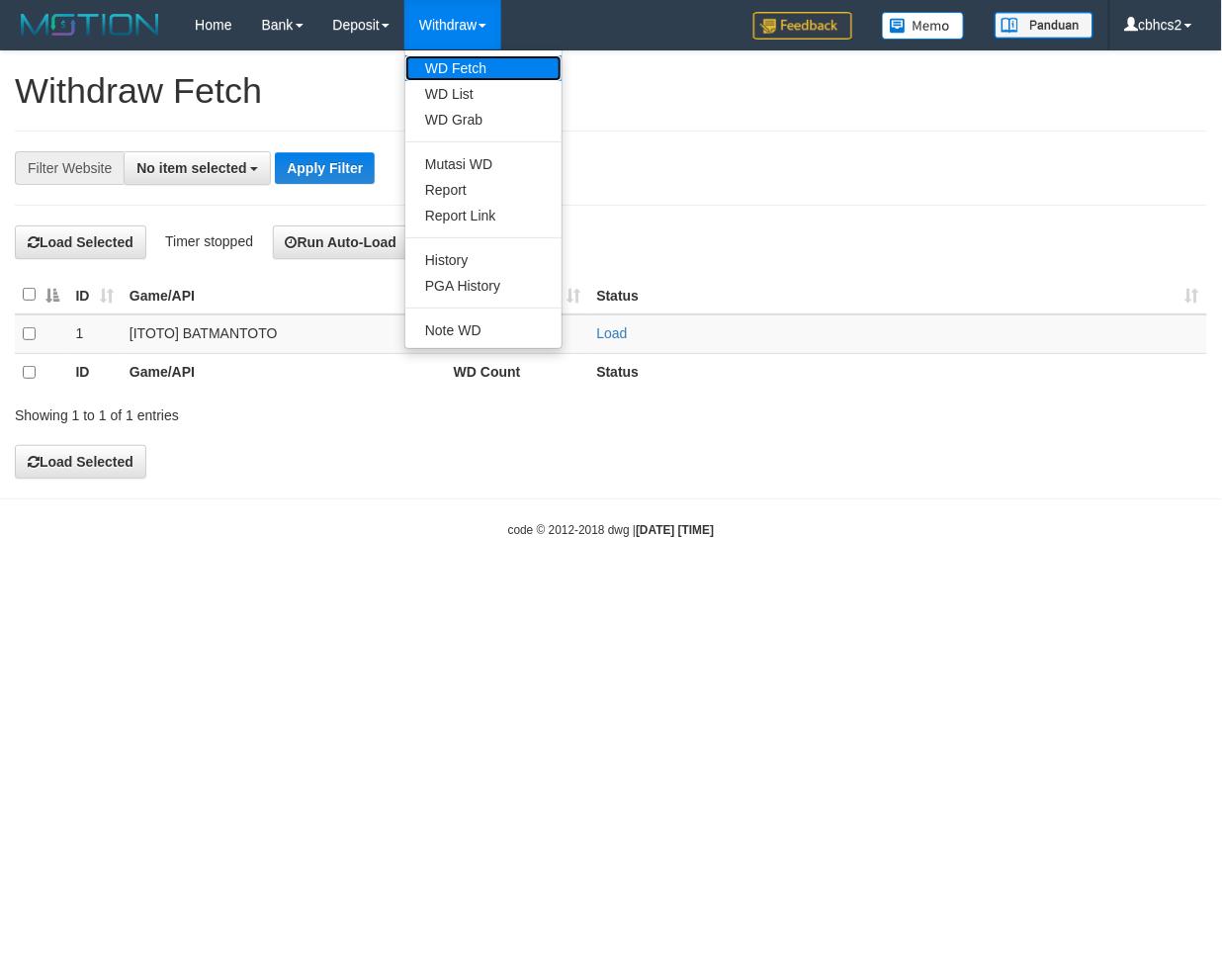 click on "WD Fetch" at bounding box center (483, 68) 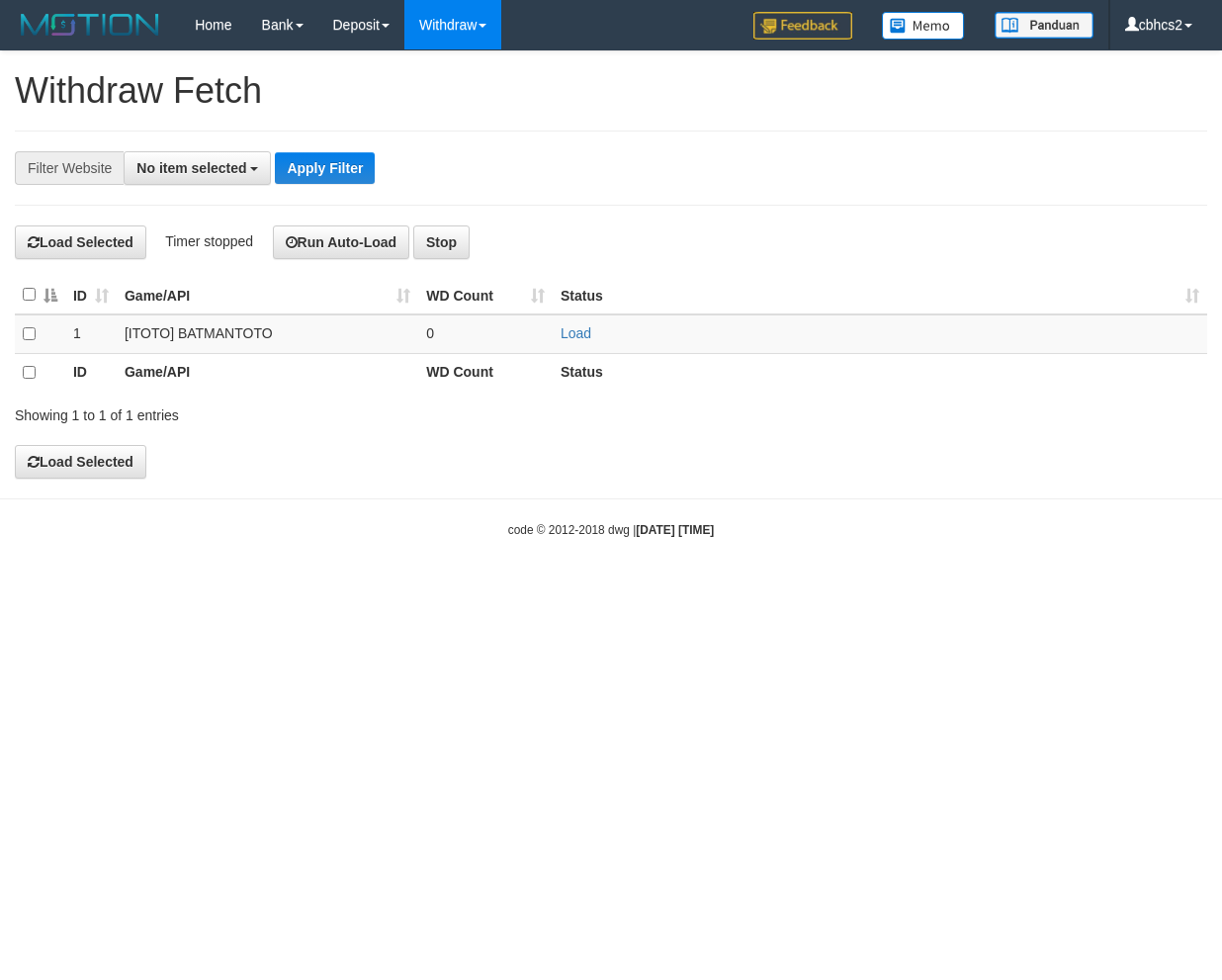 scroll, scrollTop: 0, scrollLeft: 0, axis: both 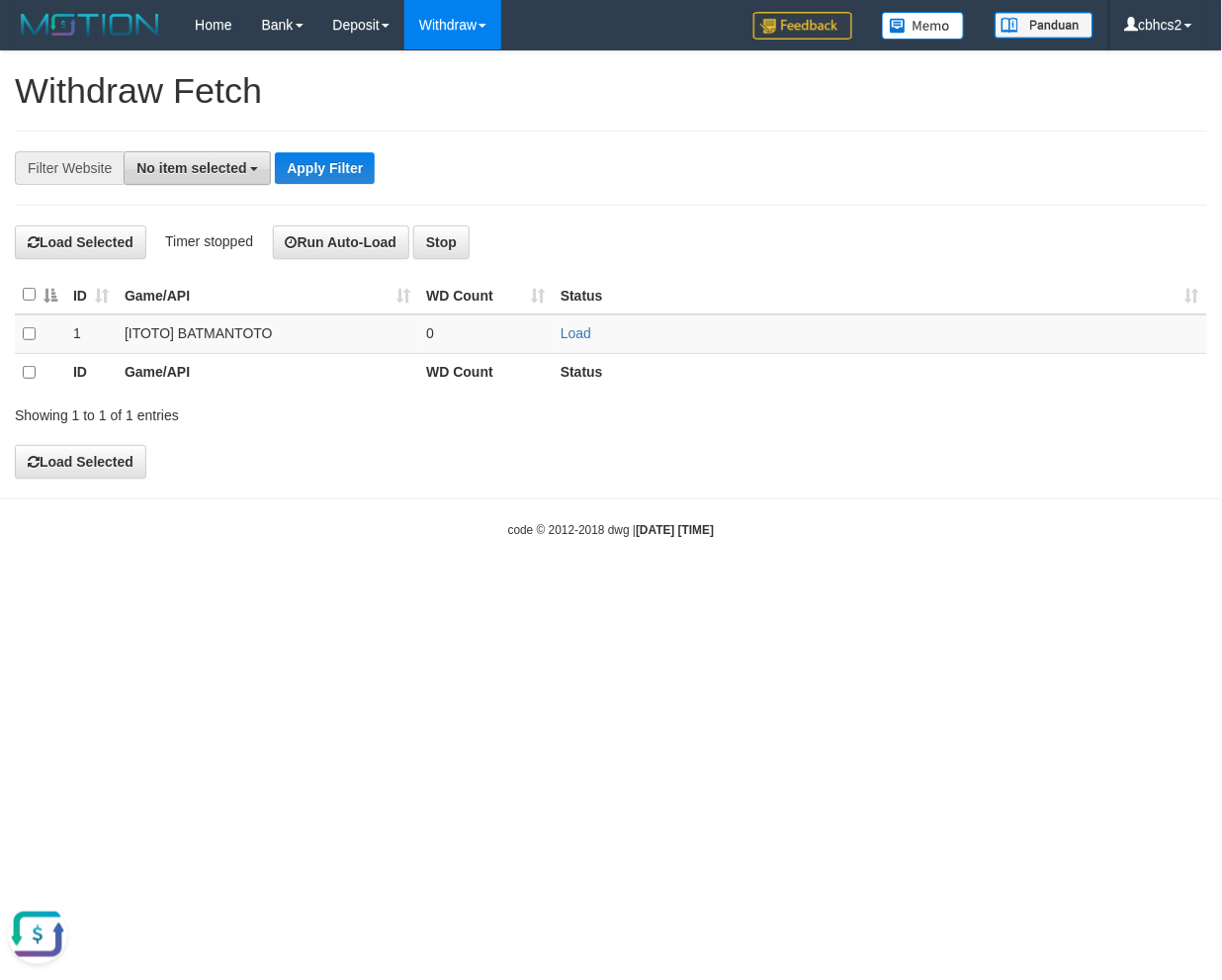 click on "No item selected" at bounding box center [191, 168] 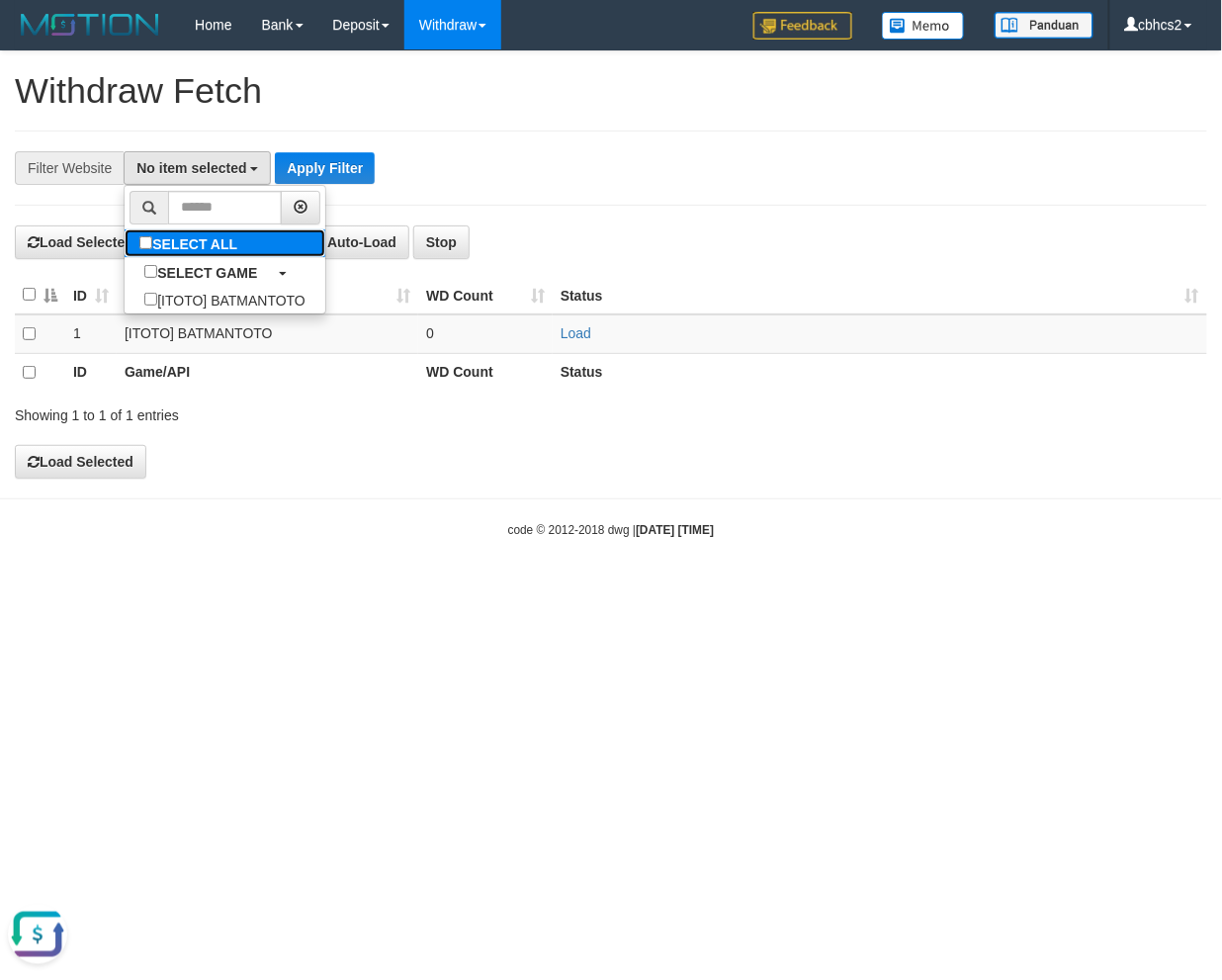 click on "SELECT ALL" at bounding box center [191, 243] 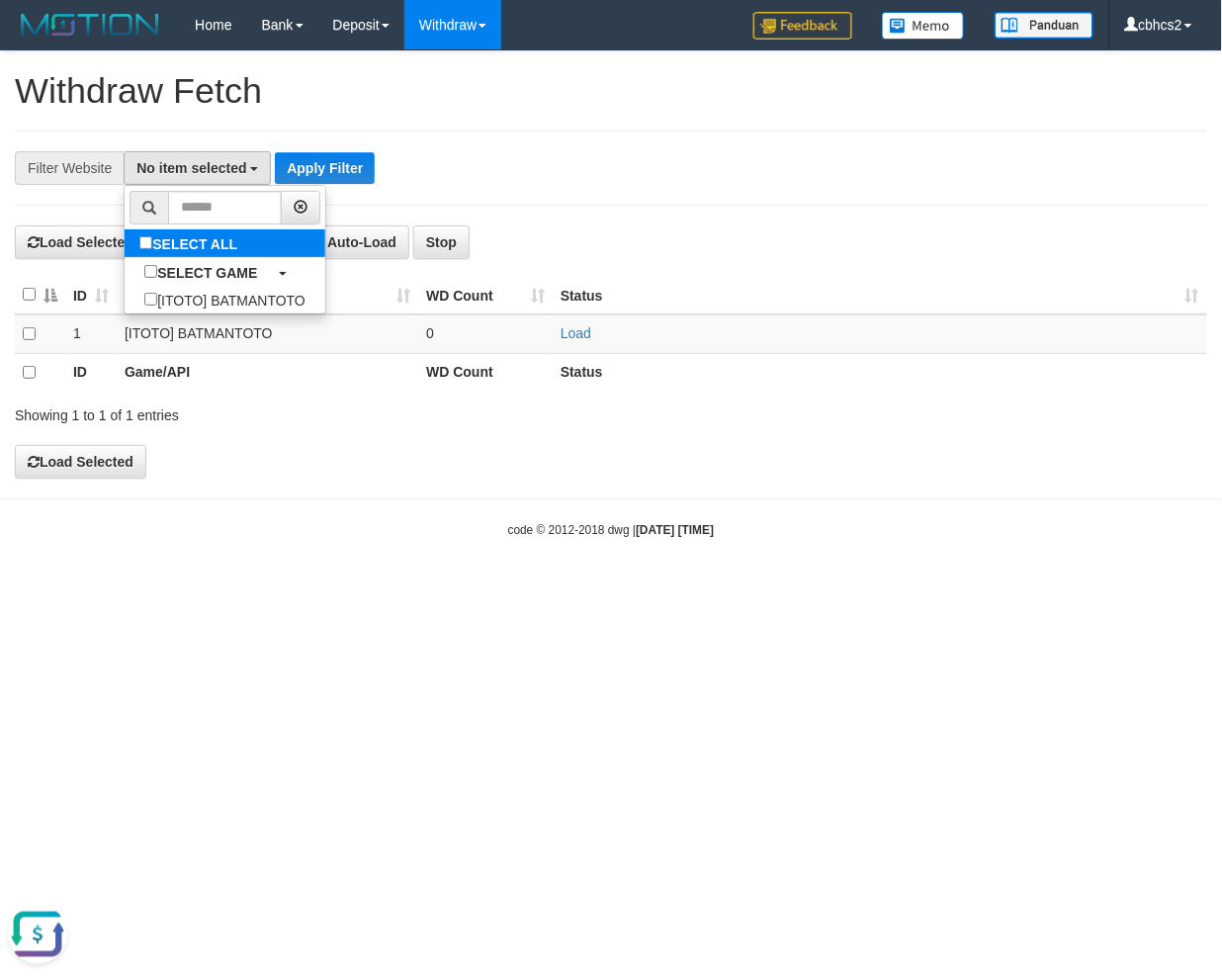 select on "****" 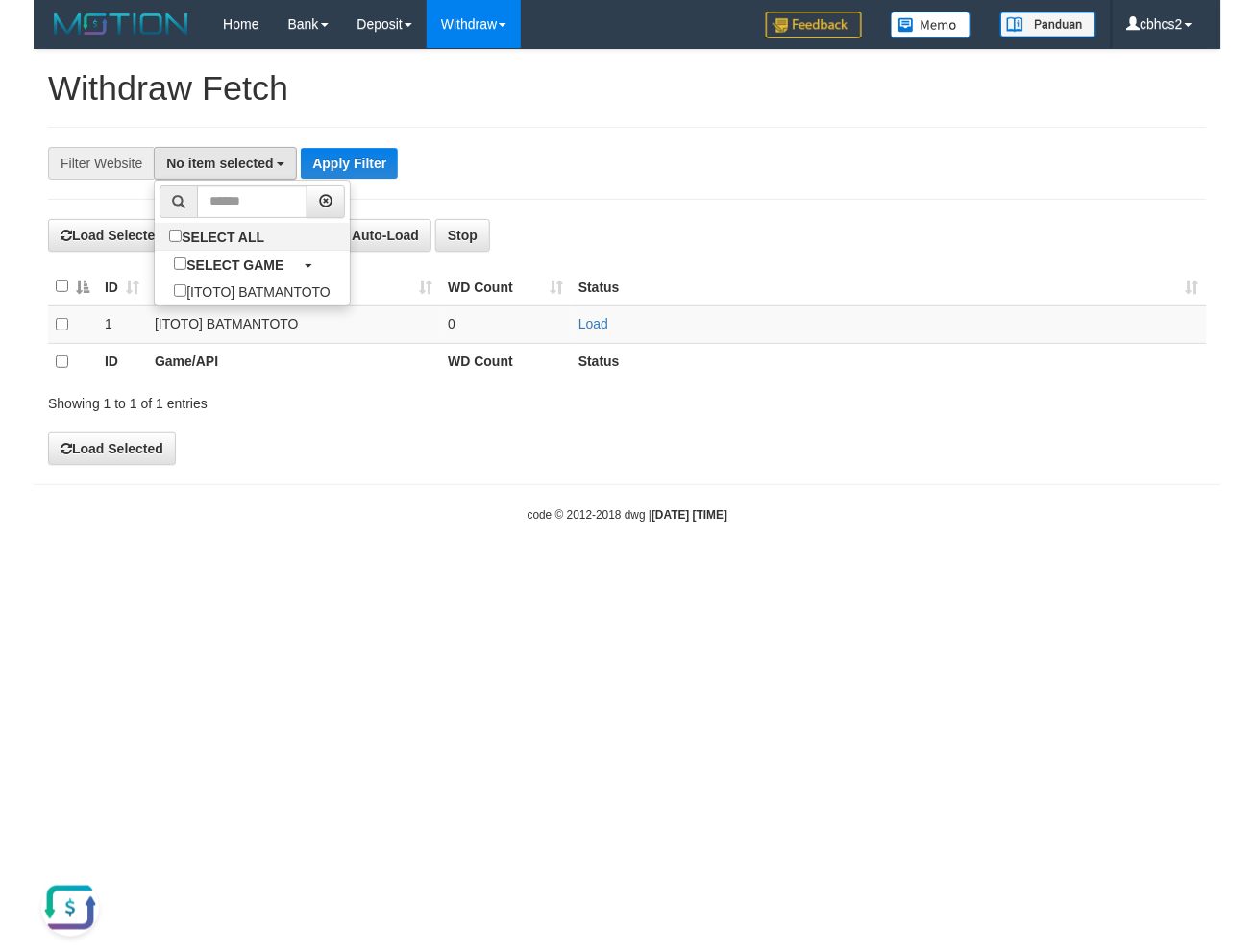scroll, scrollTop: 16, scrollLeft: 0, axis: vertical 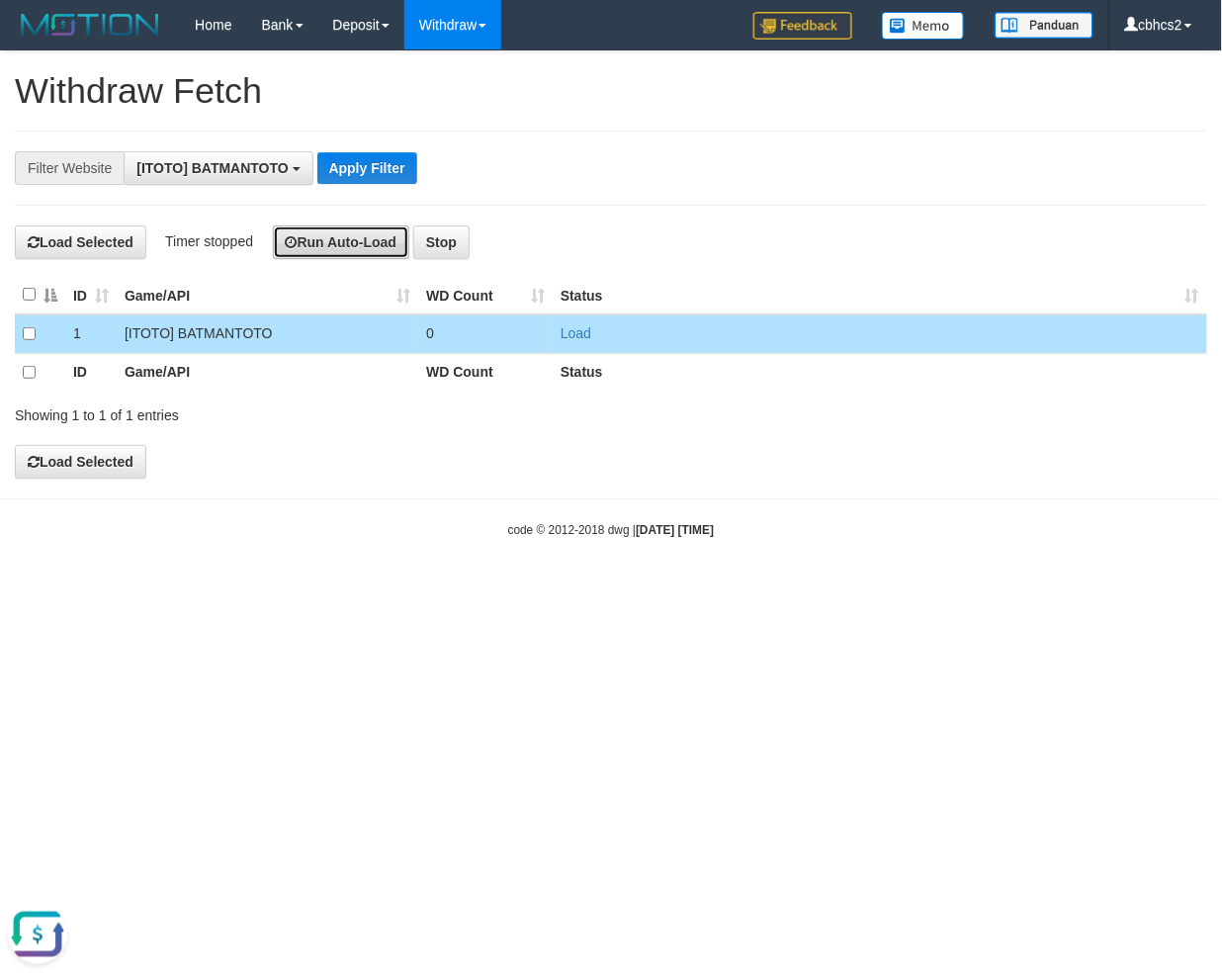 click on "Run Auto-Load" at bounding box center (341, 242) 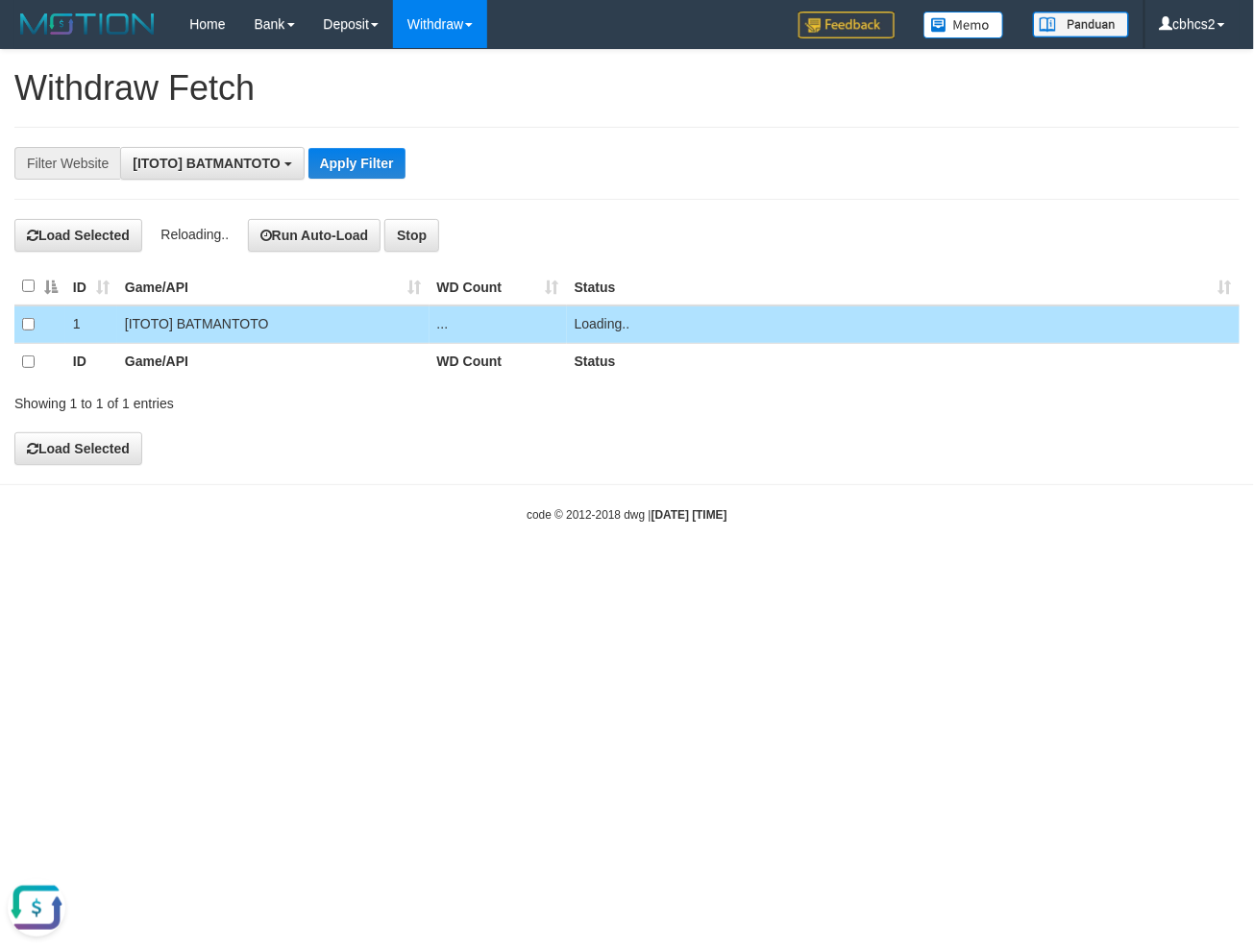 click at bounding box center [37, 907] 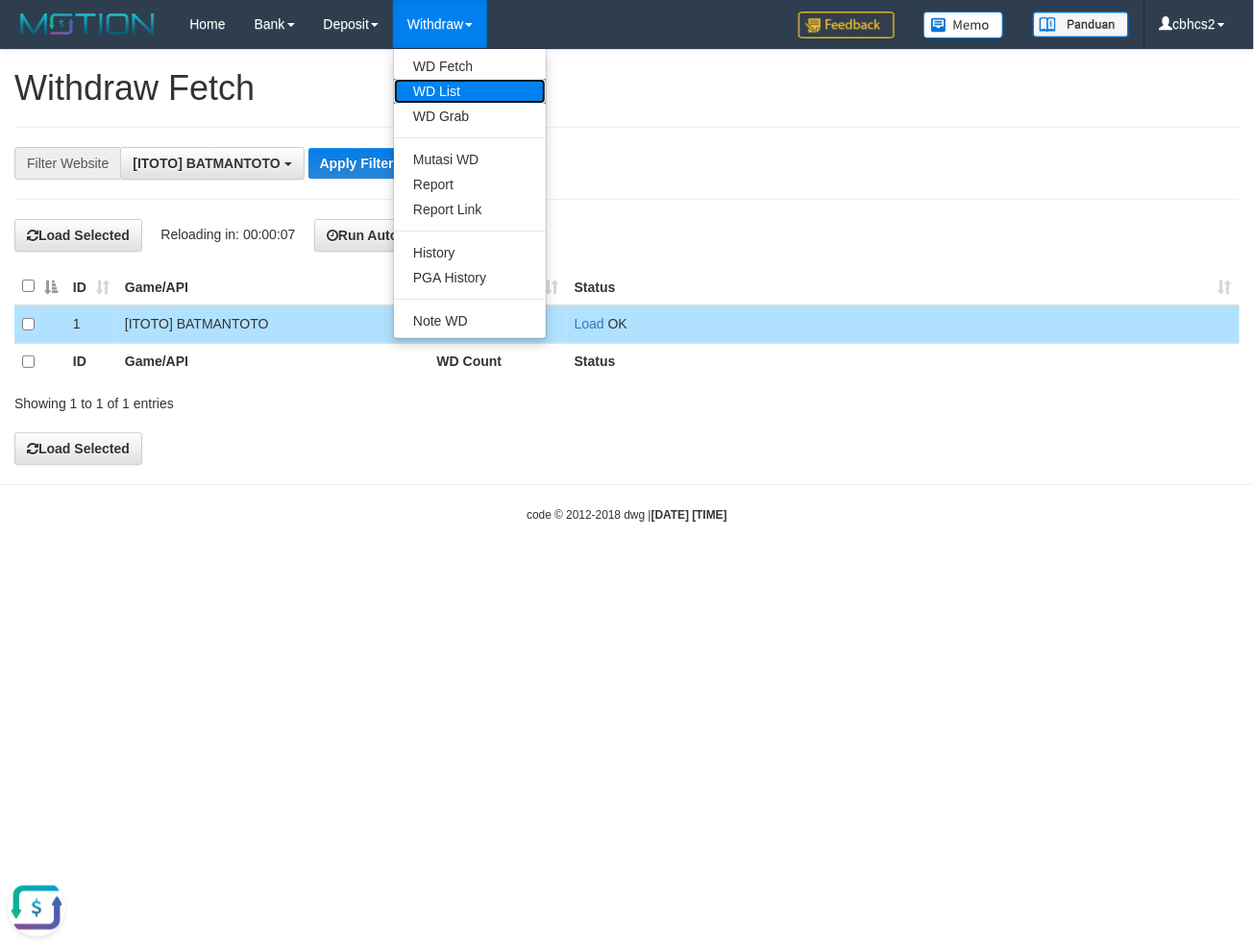 click on "WD List" at bounding box center [470, 91] 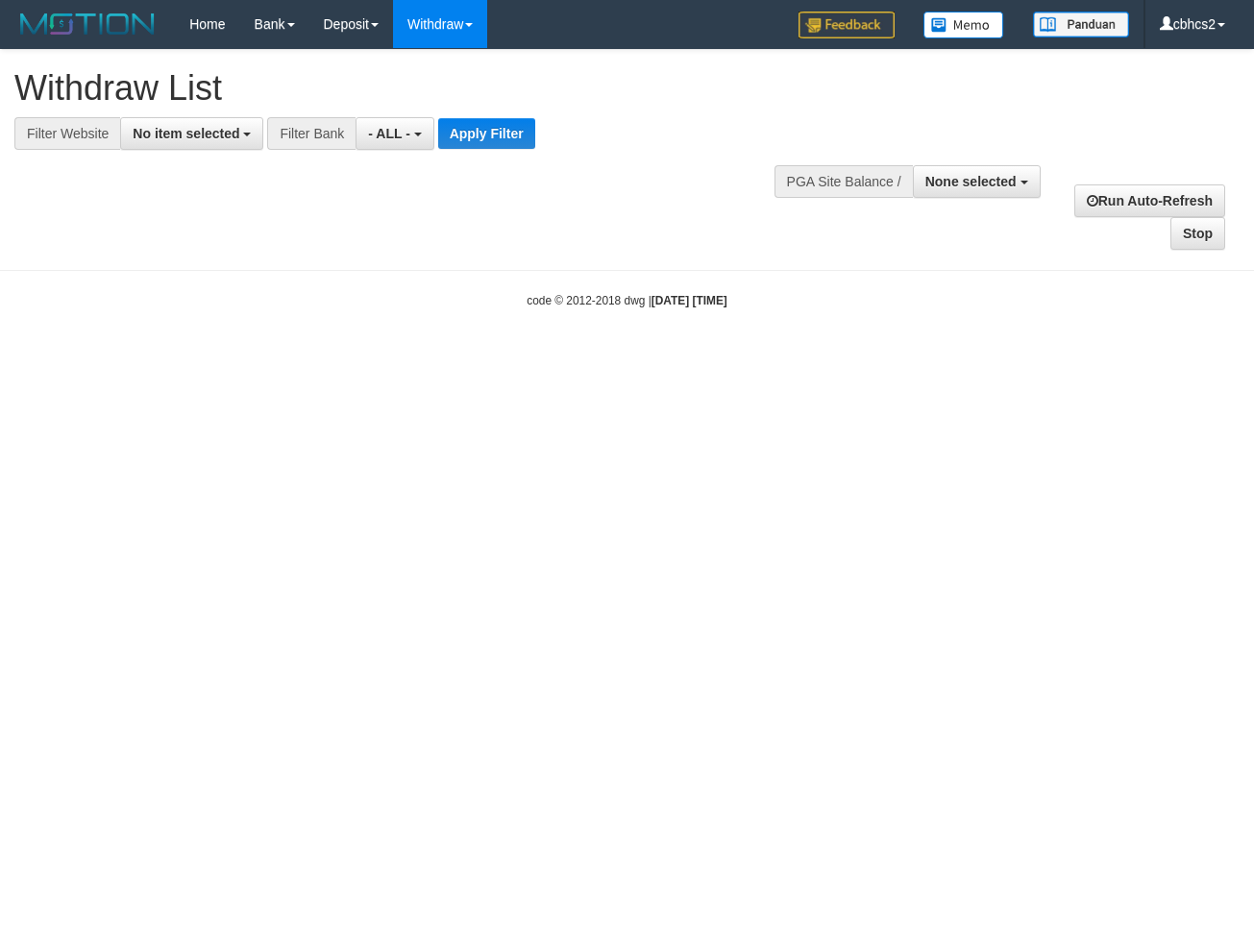 select 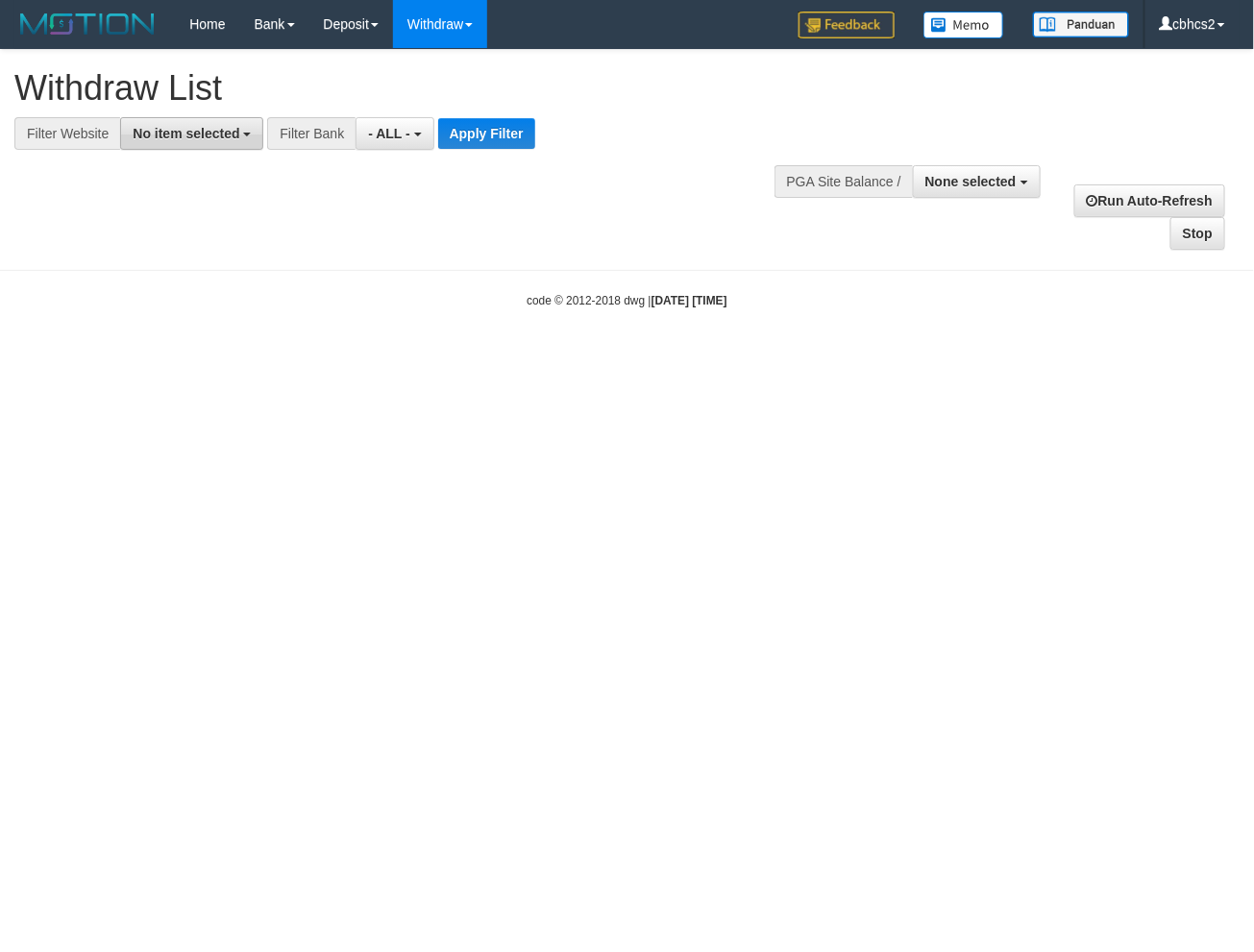 click on "No item selected" at bounding box center [185, 134] 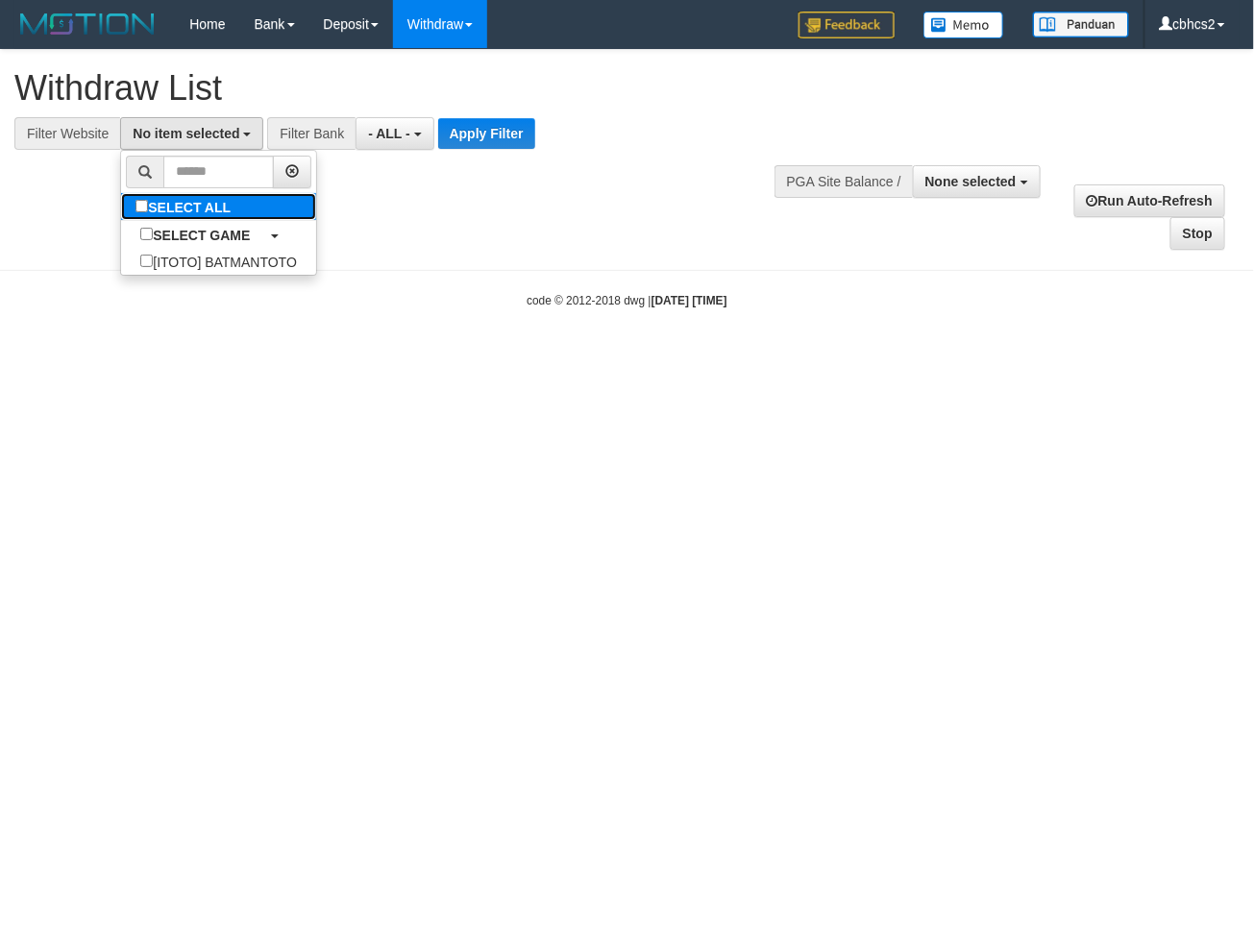 click on "SELECT ALL" at bounding box center (185, 207) 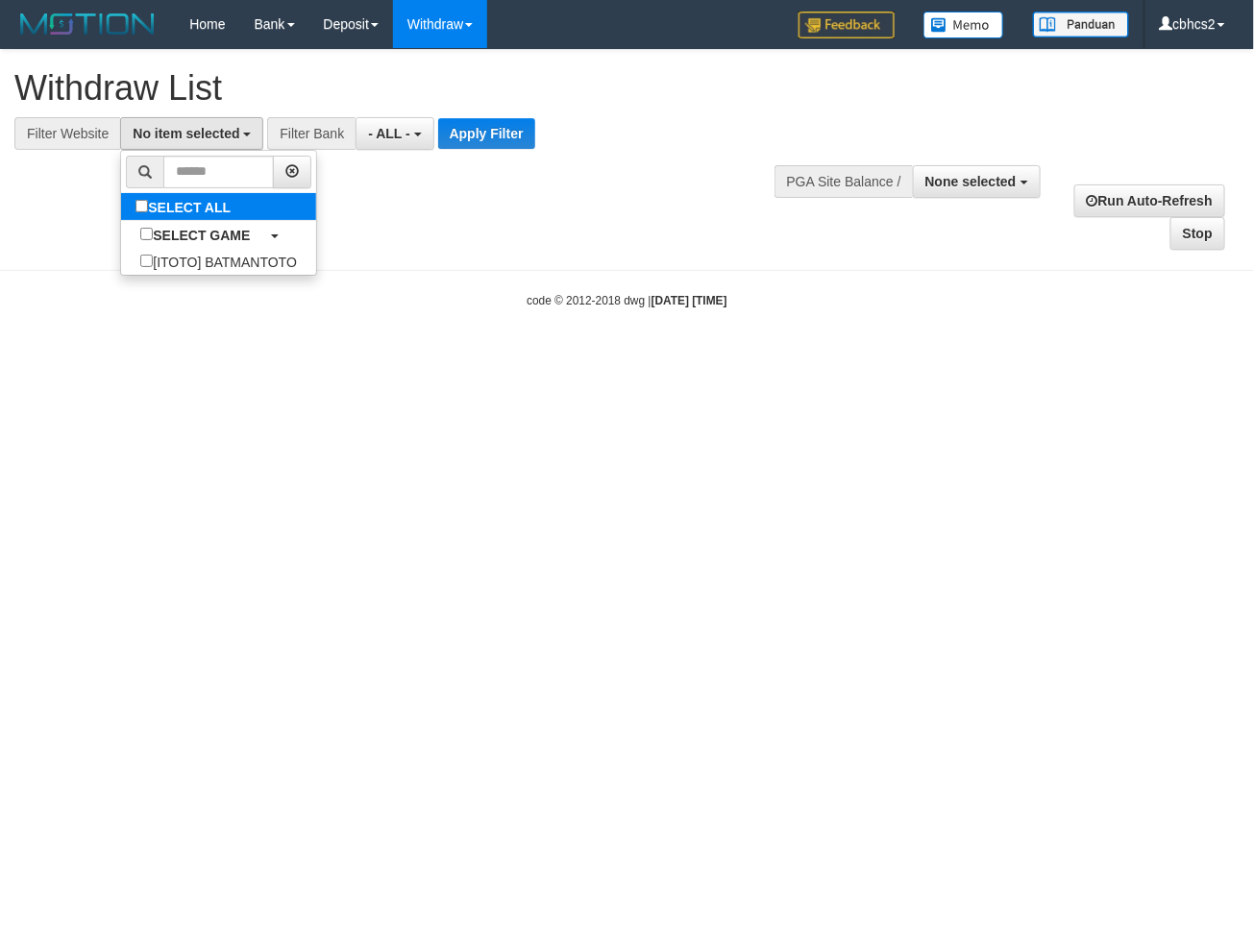 select on "****" 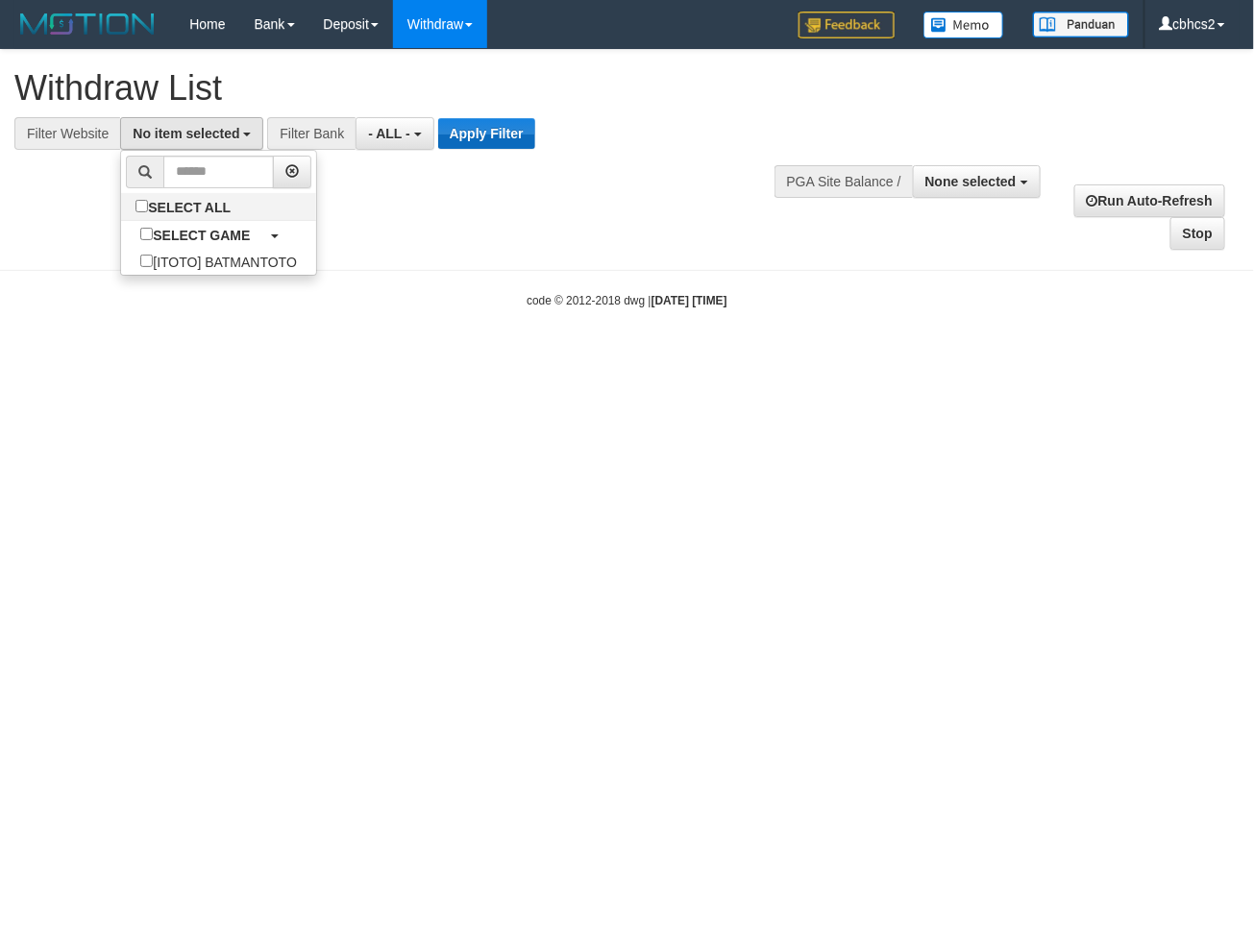 scroll, scrollTop: 16, scrollLeft: 0, axis: vertical 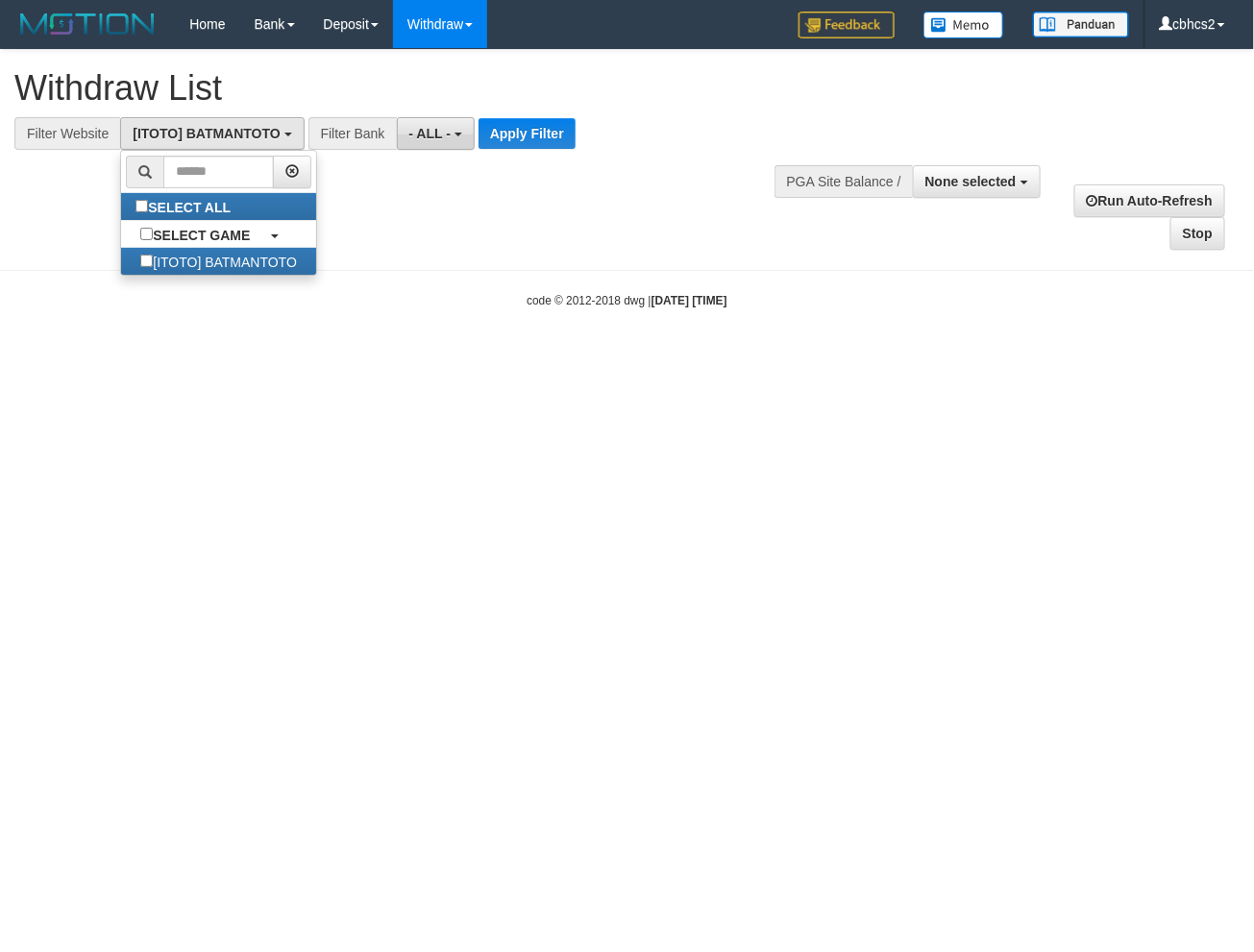 click on "- ALL -" at bounding box center [430, 134] 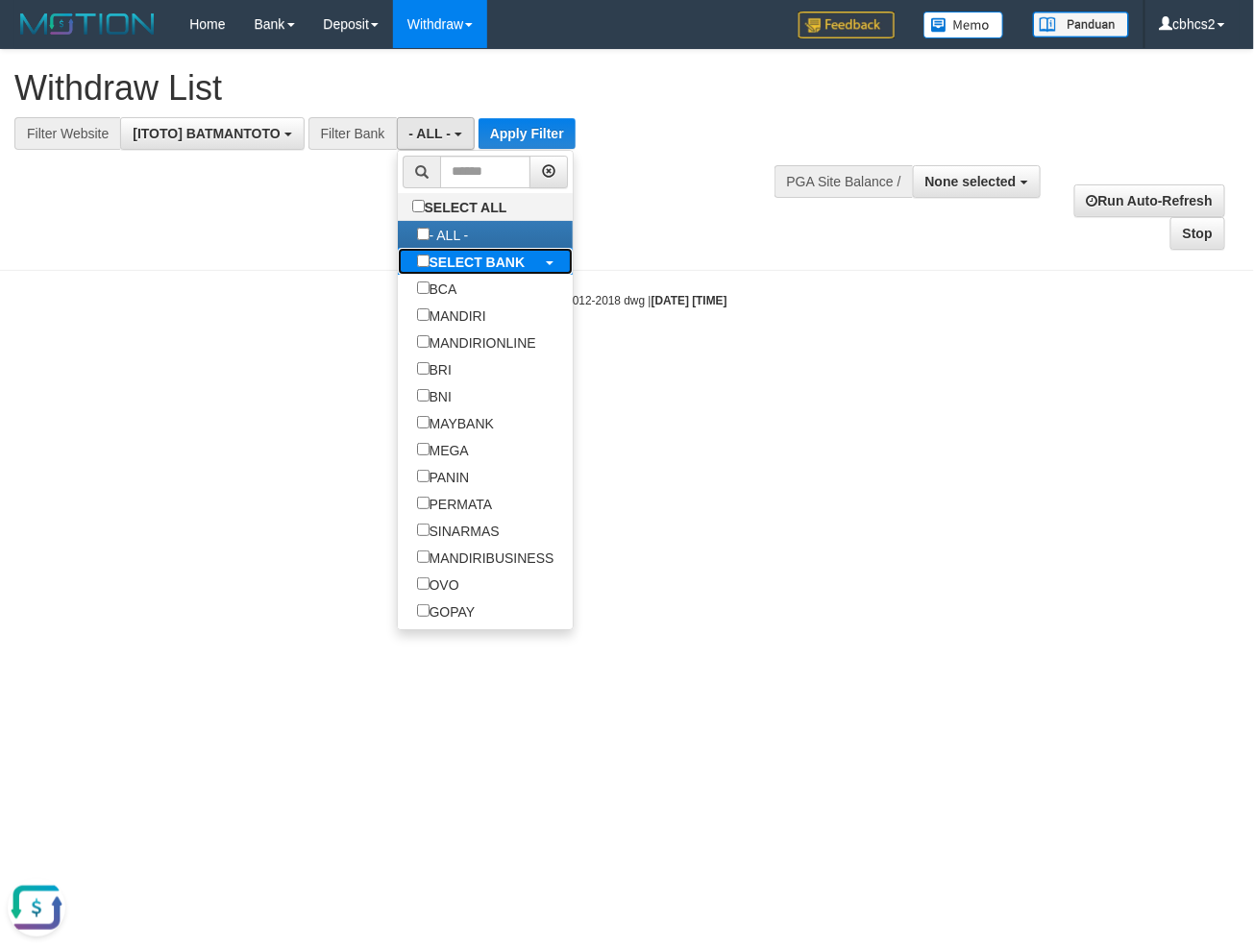 scroll, scrollTop: 0, scrollLeft: 0, axis: both 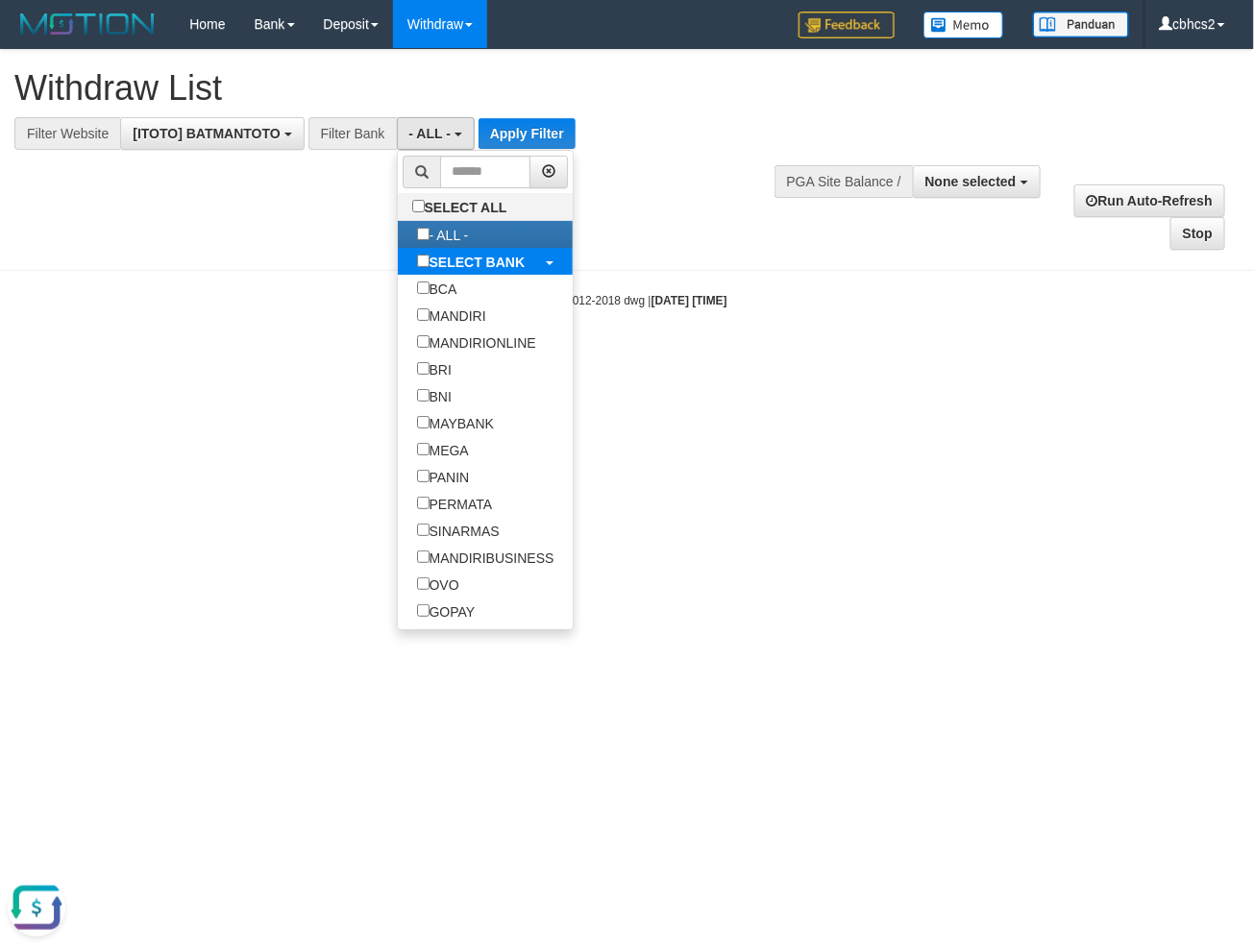 select on "***" 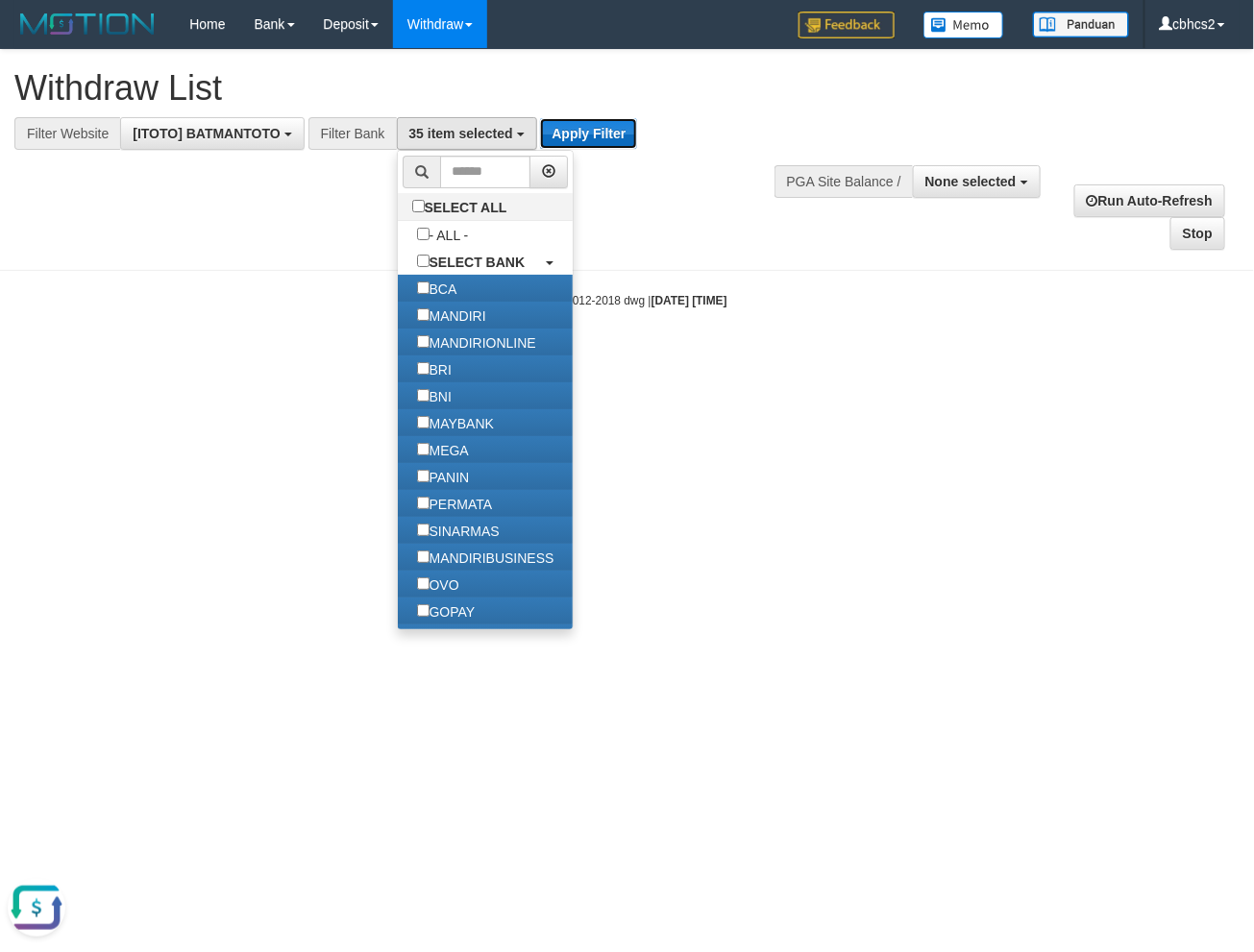 click on "Apply Filter" at bounding box center [588, 134] 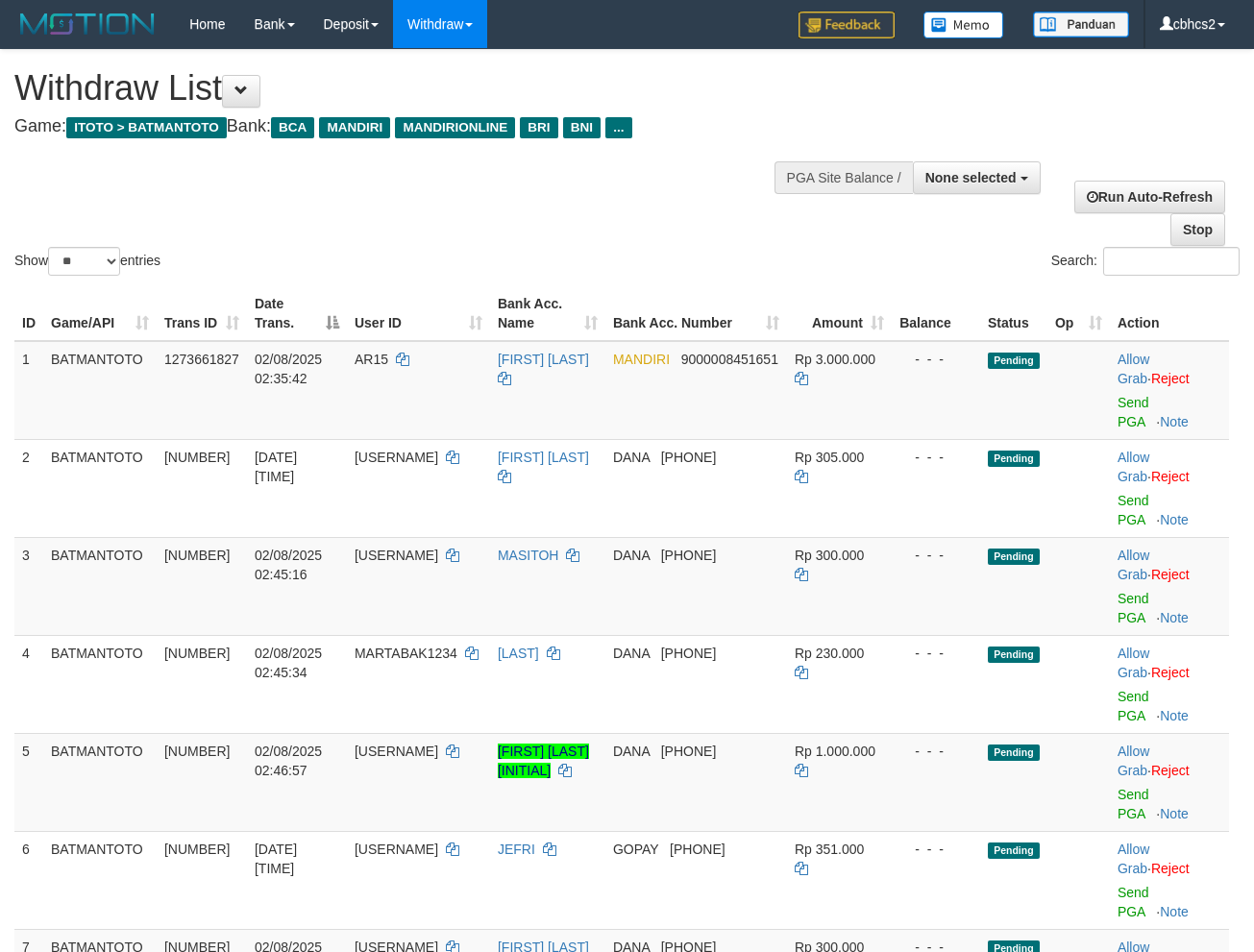 select 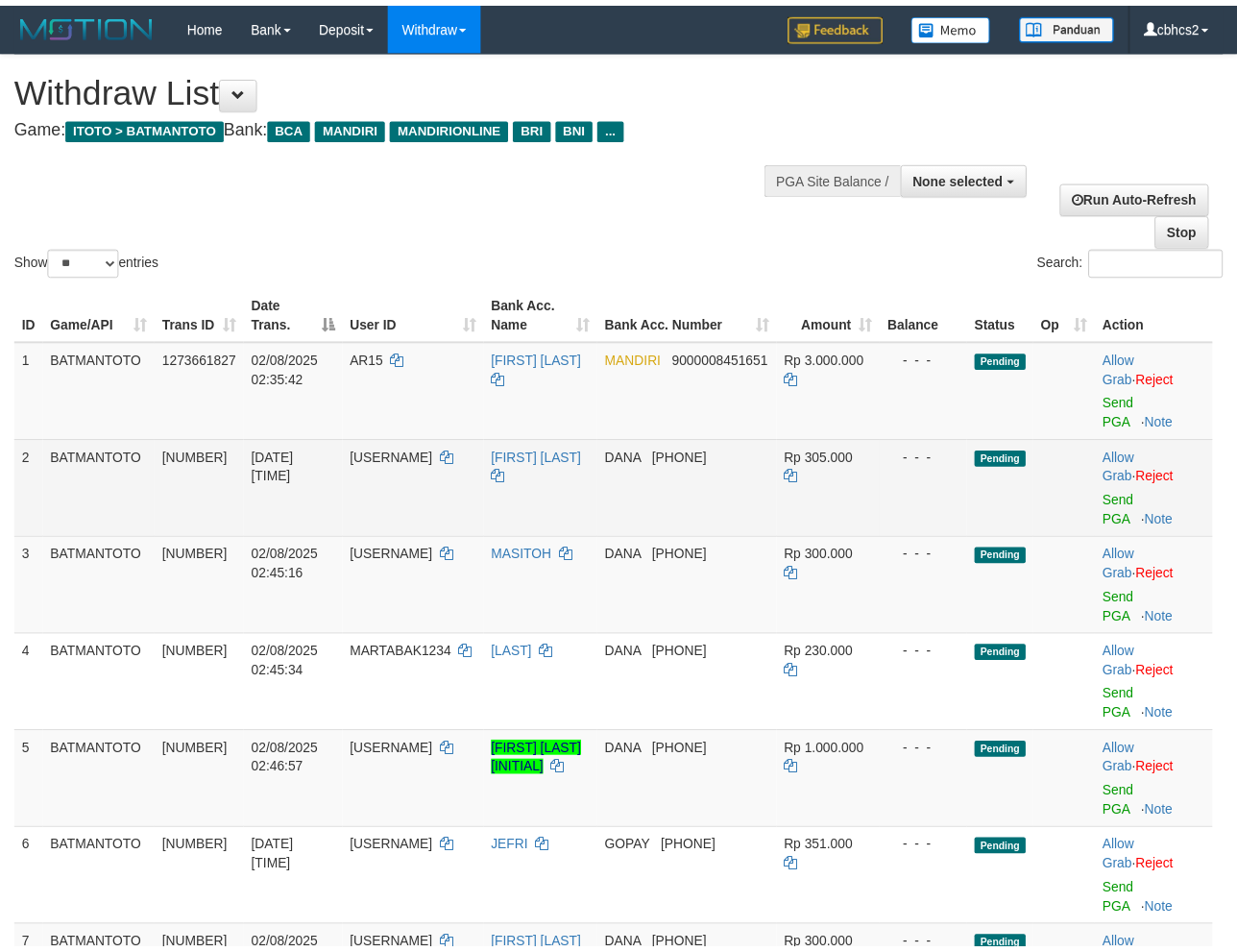 scroll, scrollTop: 0, scrollLeft: 0, axis: both 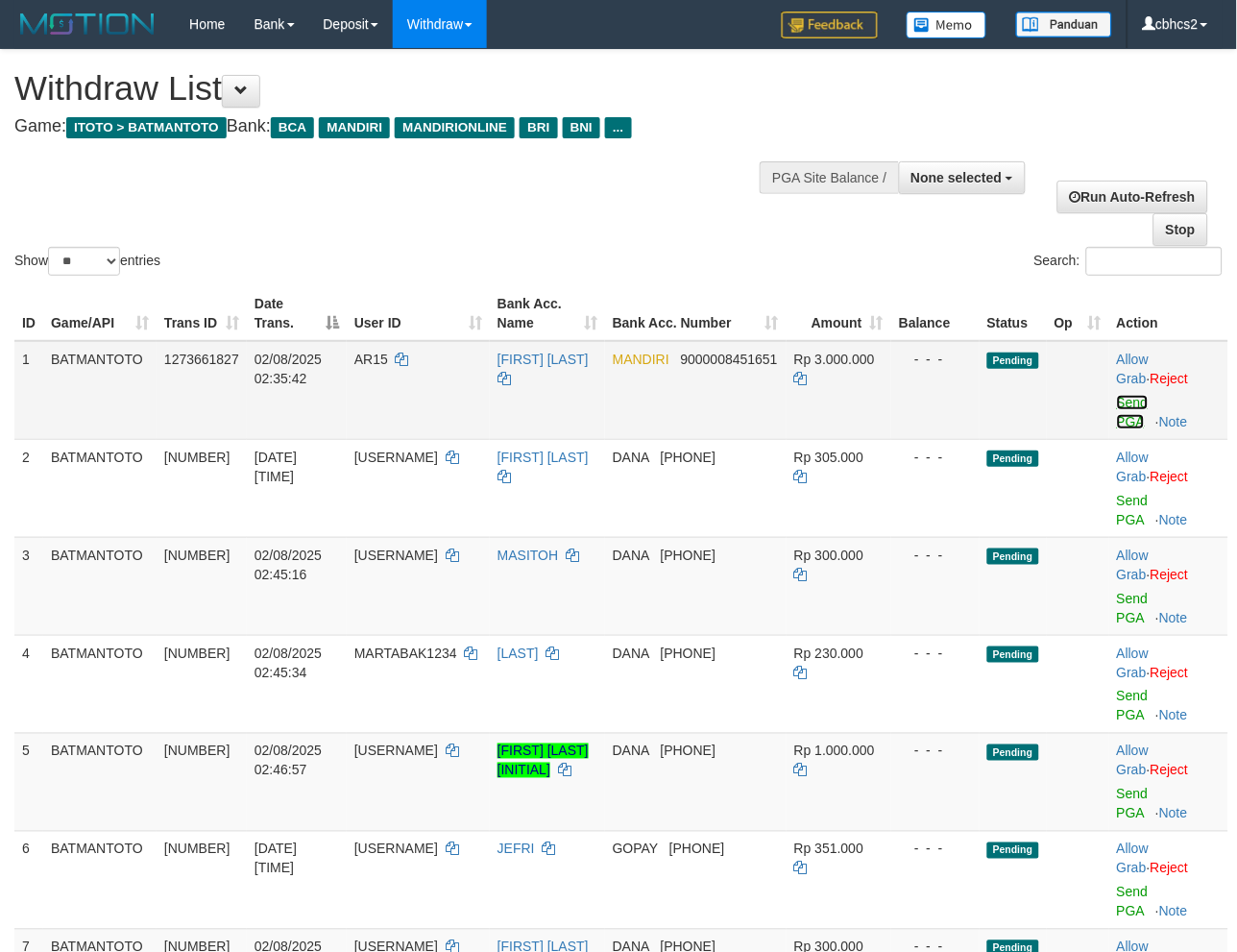 click on "Send PGA" at bounding box center [1132, 412] 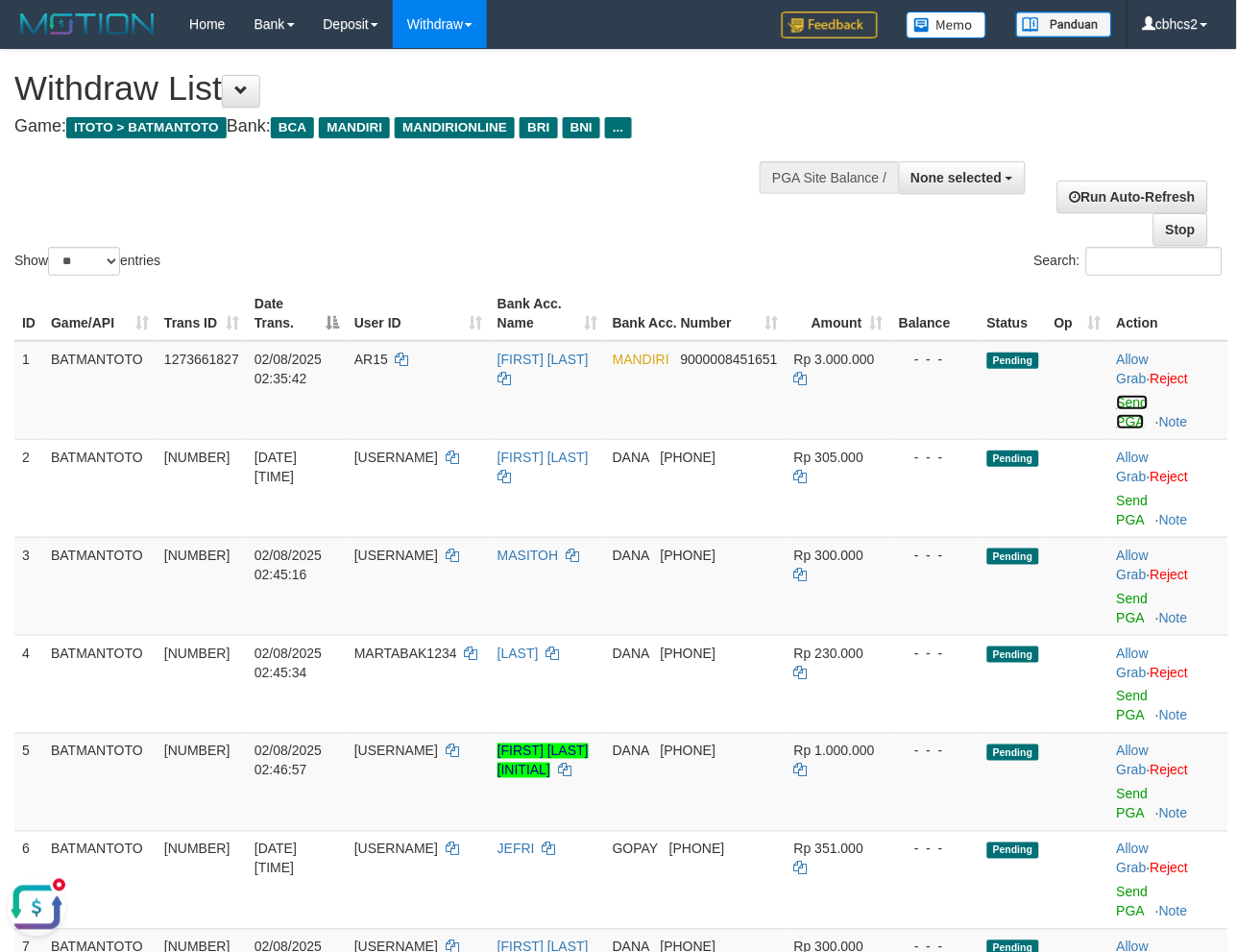 scroll, scrollTop: 0, scrollLeft: 0, axis: both 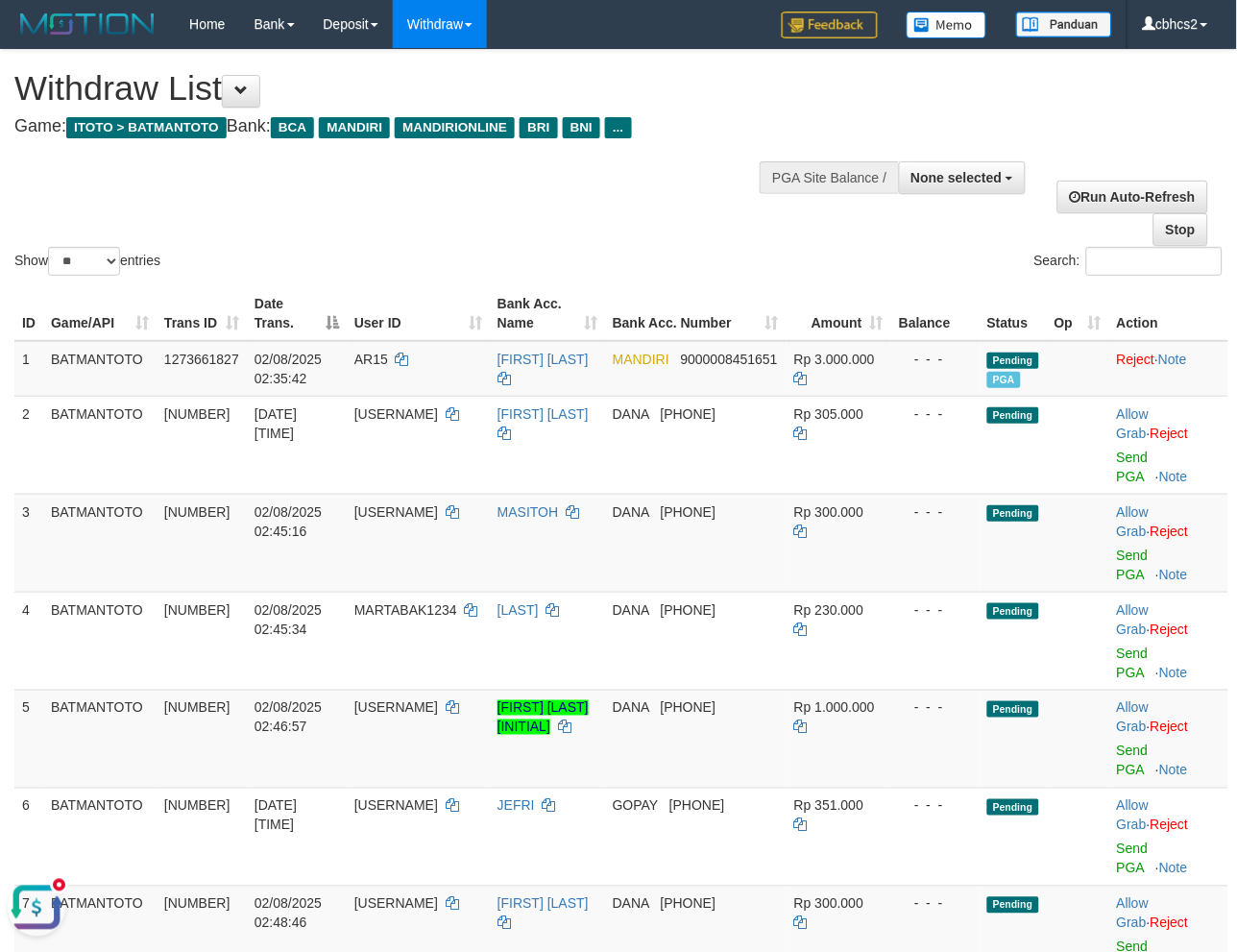 click at bounding box center [36, 907] 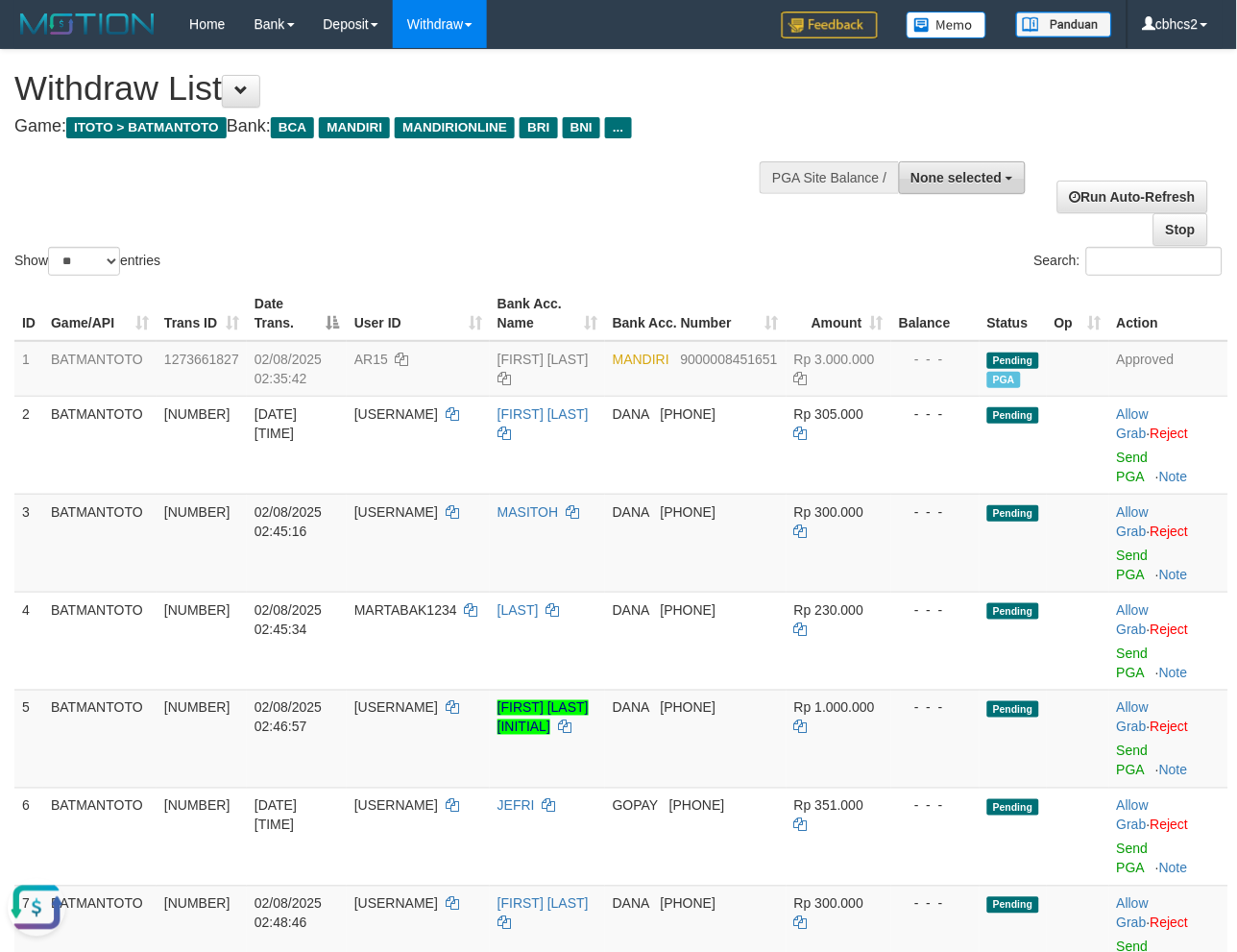click on "None selected" at bounding box center (957, 178) 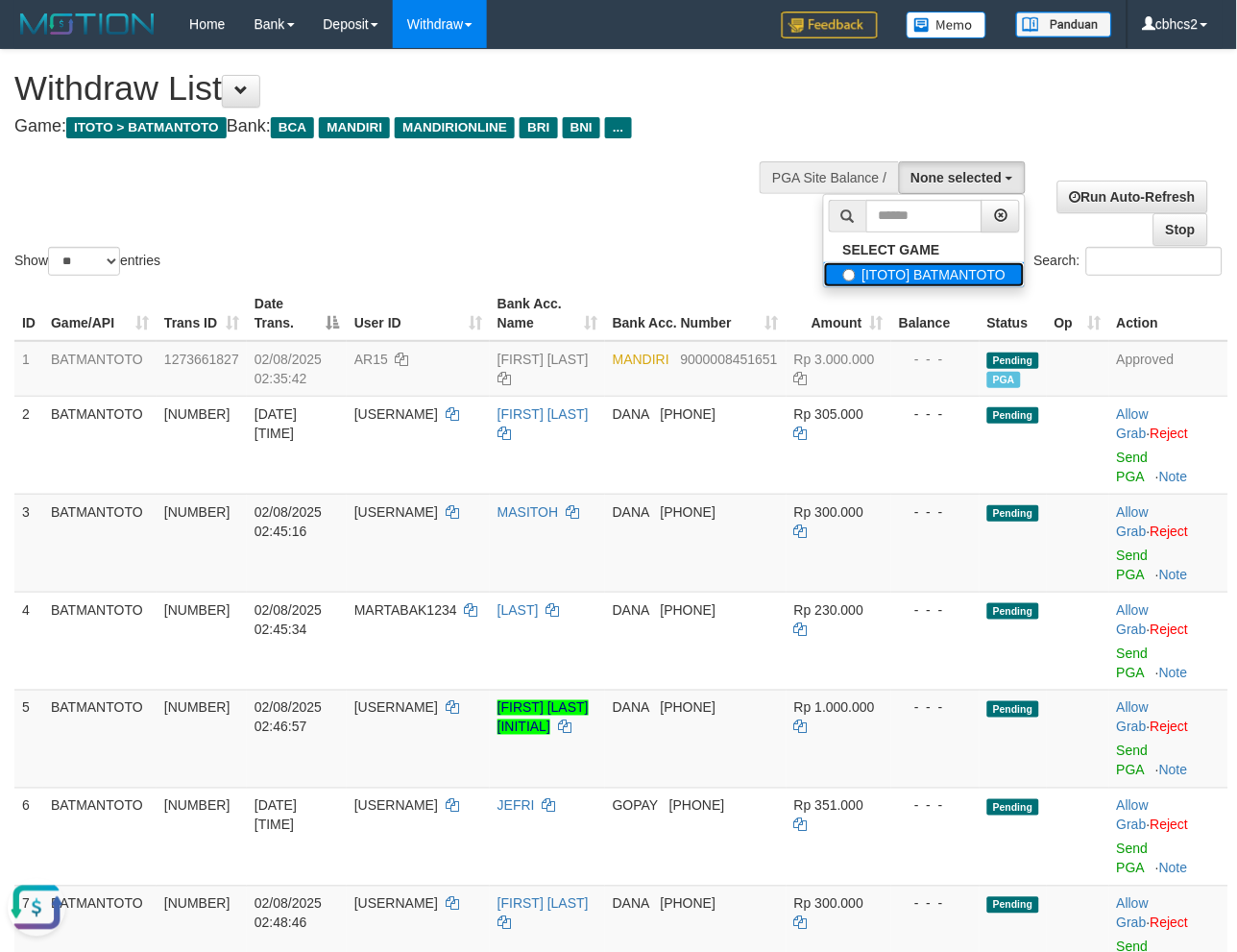 click on "[ITOTO] BATMANTOTO" at bounding box center [925, 275] 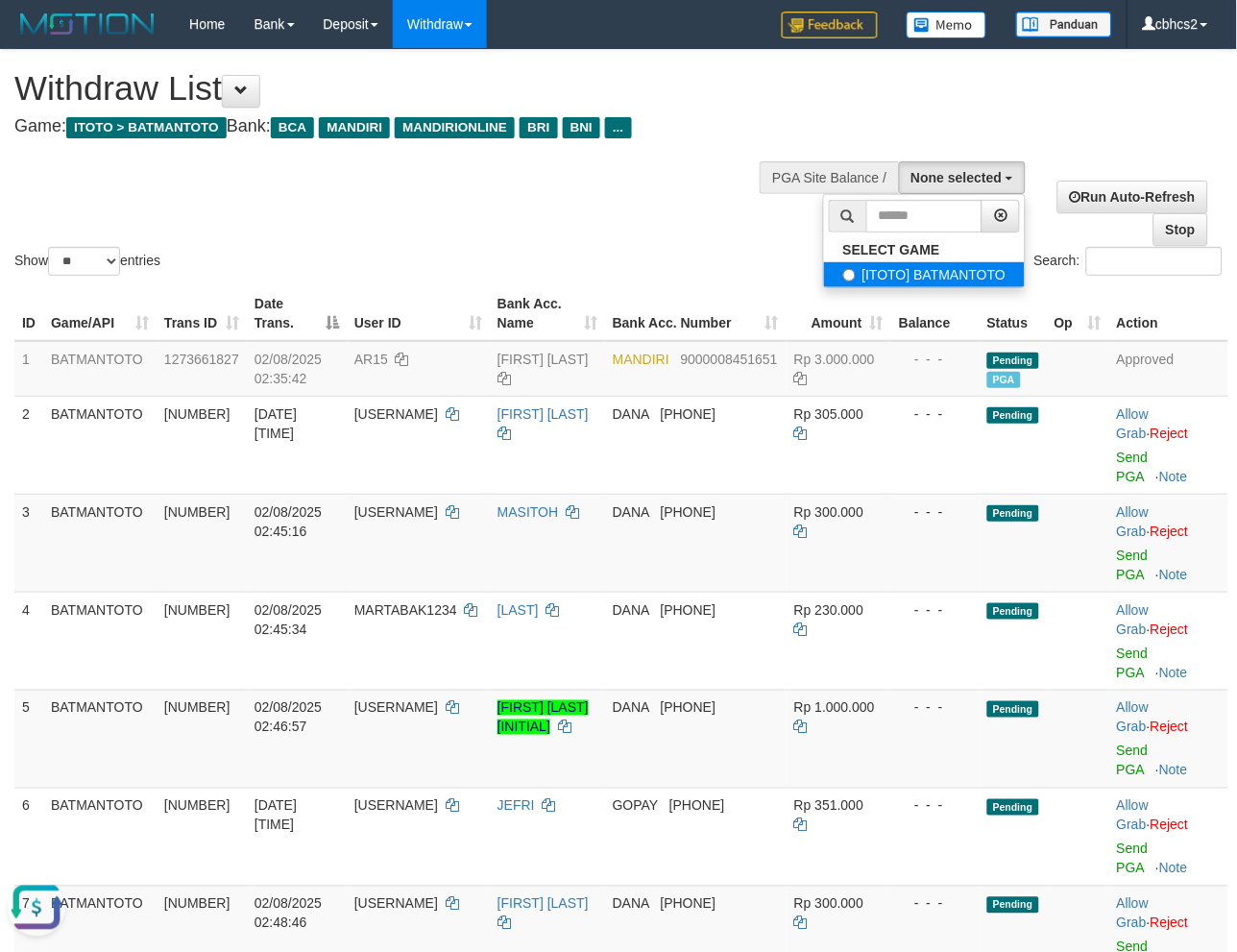 select on "****" 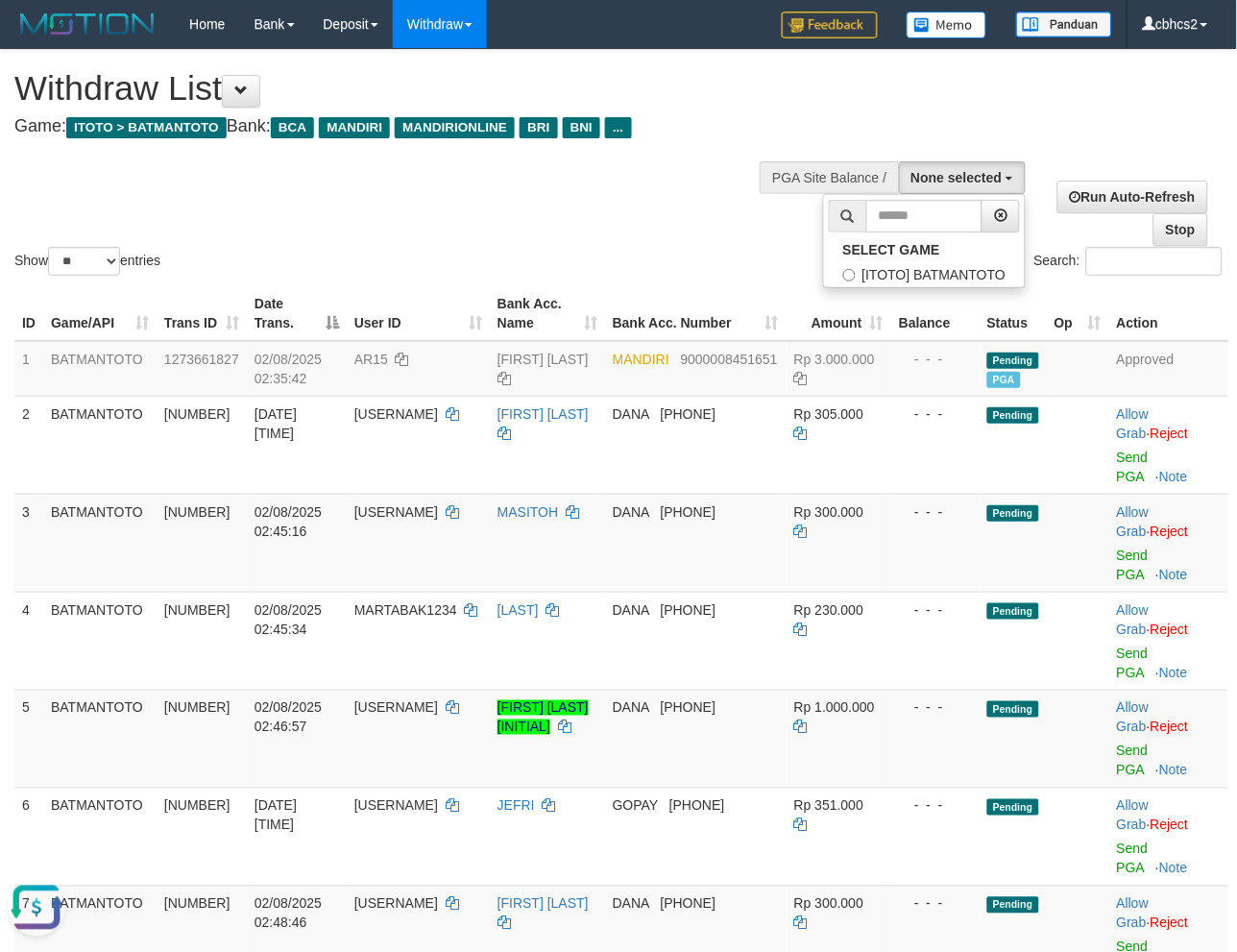 scroll, scrollTop: 16, scrollLeft: 0, axis: vertical 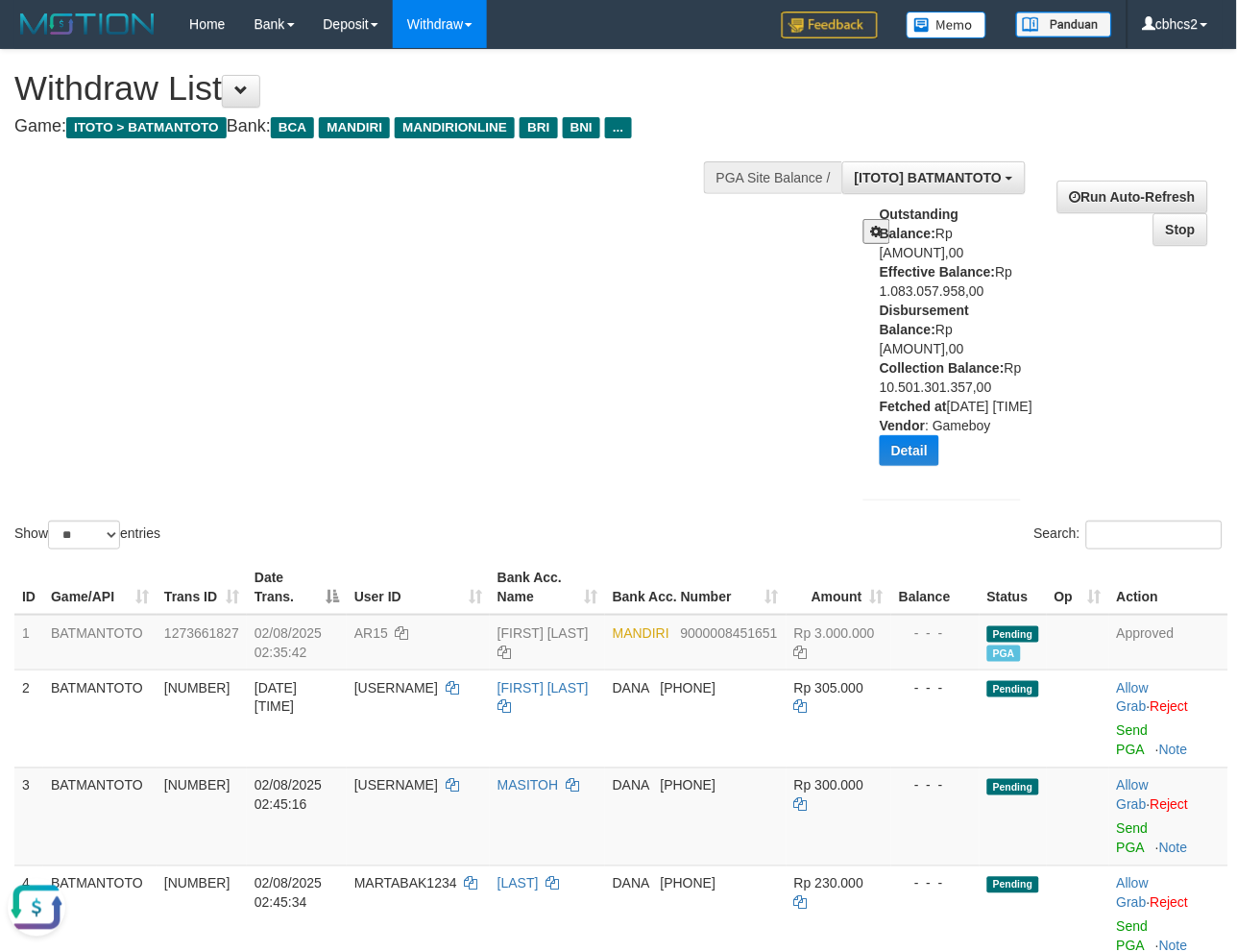 click on "Outstanding Balance:  Rp [AMOUNT],00
Effective Balance:  Rp [AMOUNT],00
Disbursement Balance:  Rp [AMOUNT],00
Collection Balance:  Rp [AMOUNT],00
Fetched at : [DATE] [TIME]
Vendor : [VENDOR]
Detail
Vendor Name
Outstanding Balance
Effective Balance
Disbursment Balance
Collection Balance
No data found
Fetched at:   [DATE] [TIME]
Vendor:   [VENDOR]" at bounding box center (958, 342) 